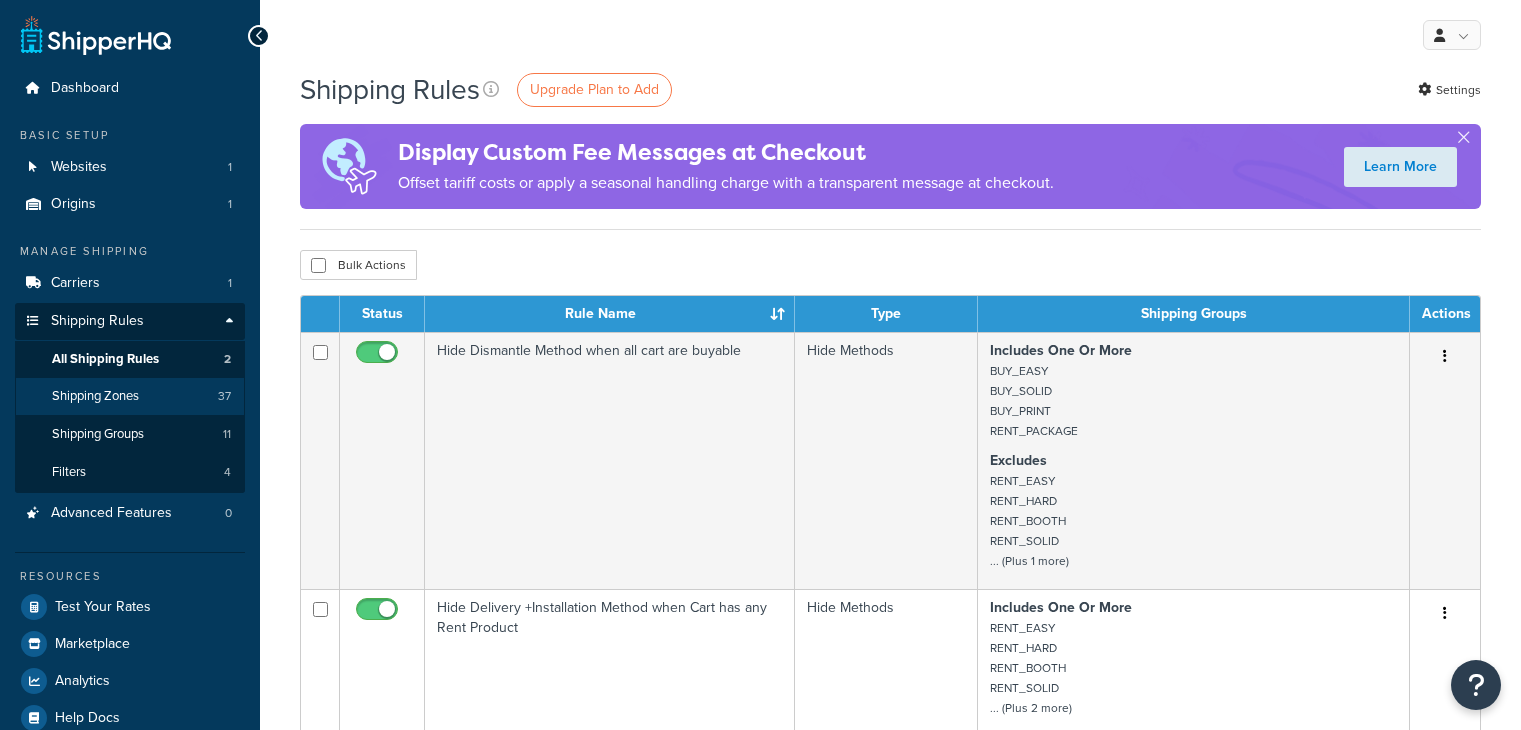 scroll, scrollTop: 0, scrollLeft: 0, axis: both 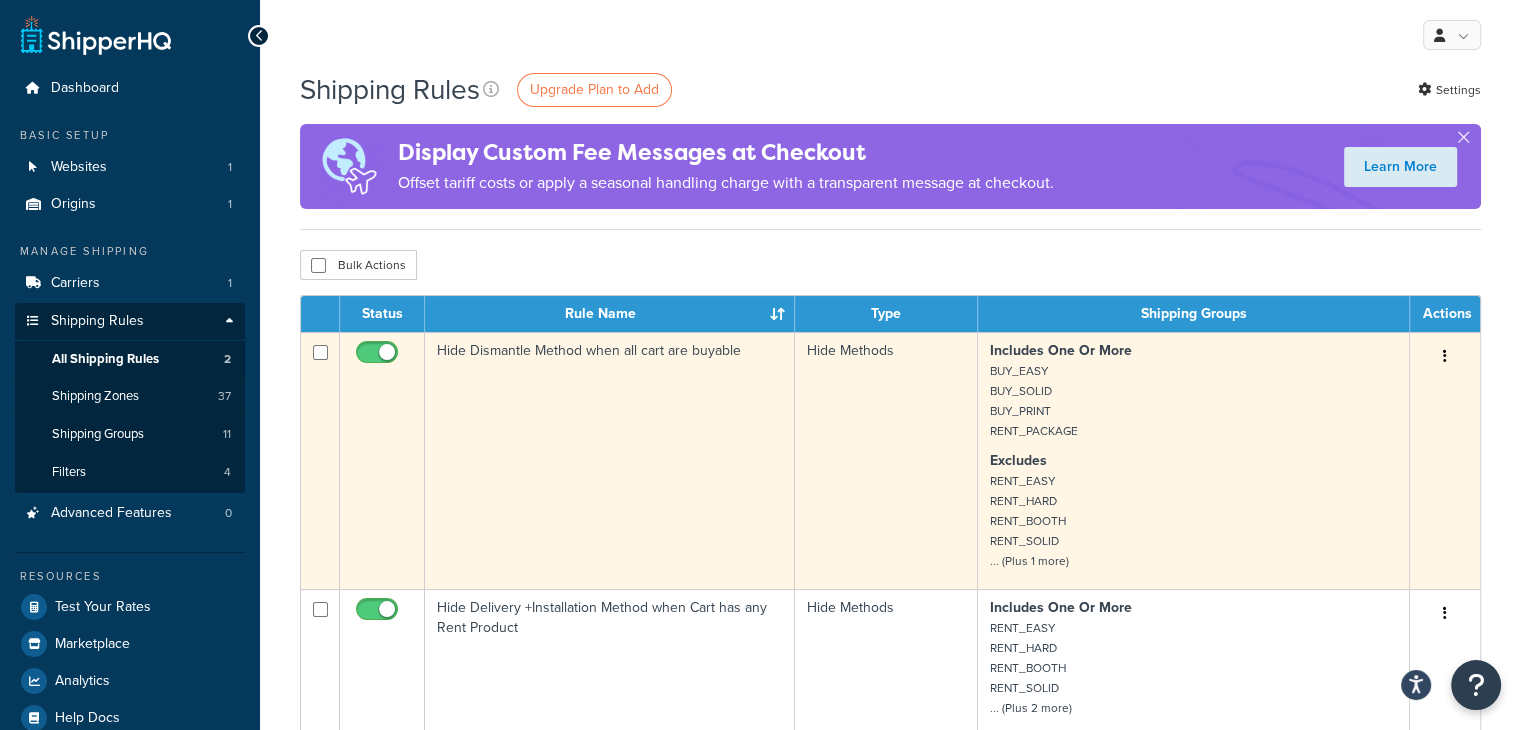 click on "Hide Dismantle Method when all cart are buyable" at bounding box center (610, 460) 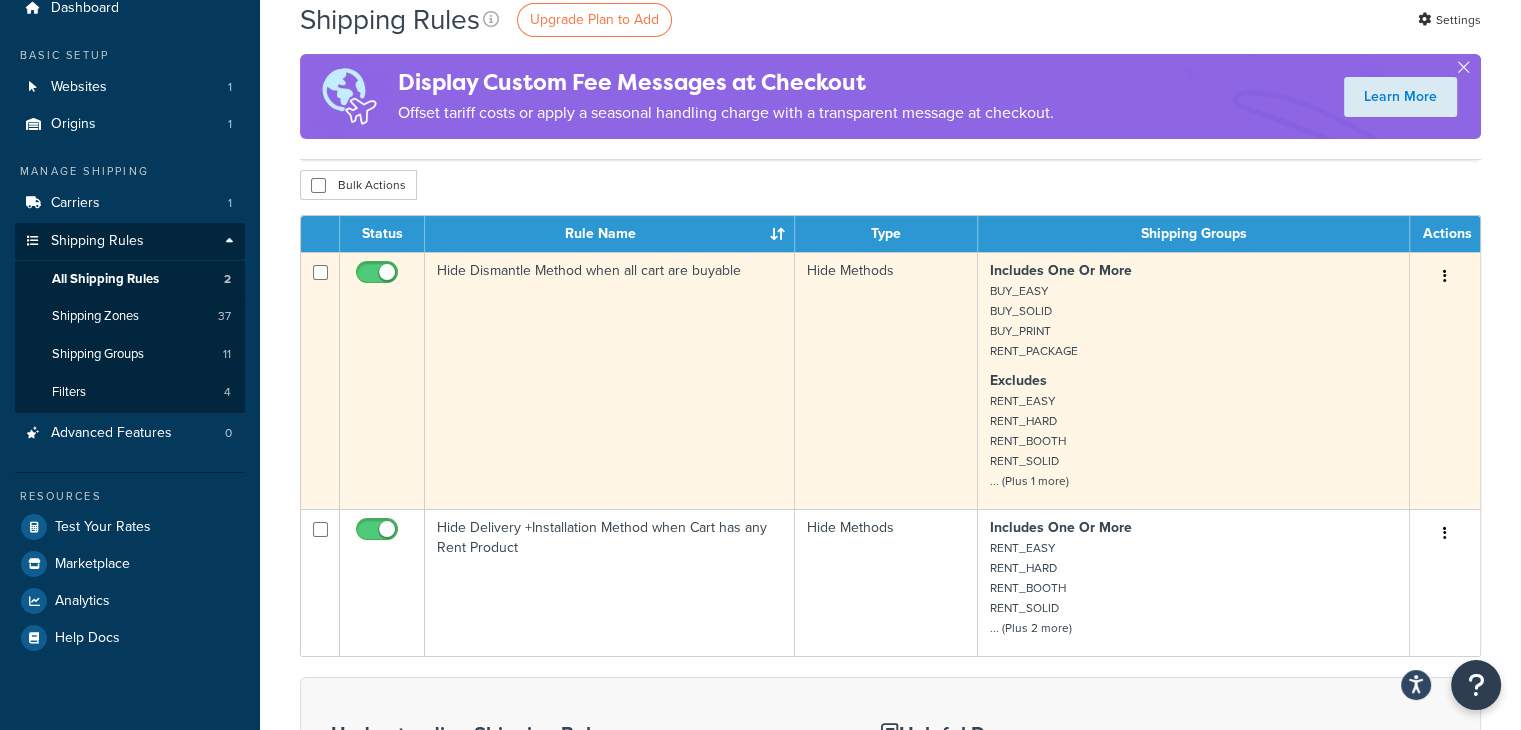scroll, scrollTop: 120, scrollLeft: 0, axis: vertical 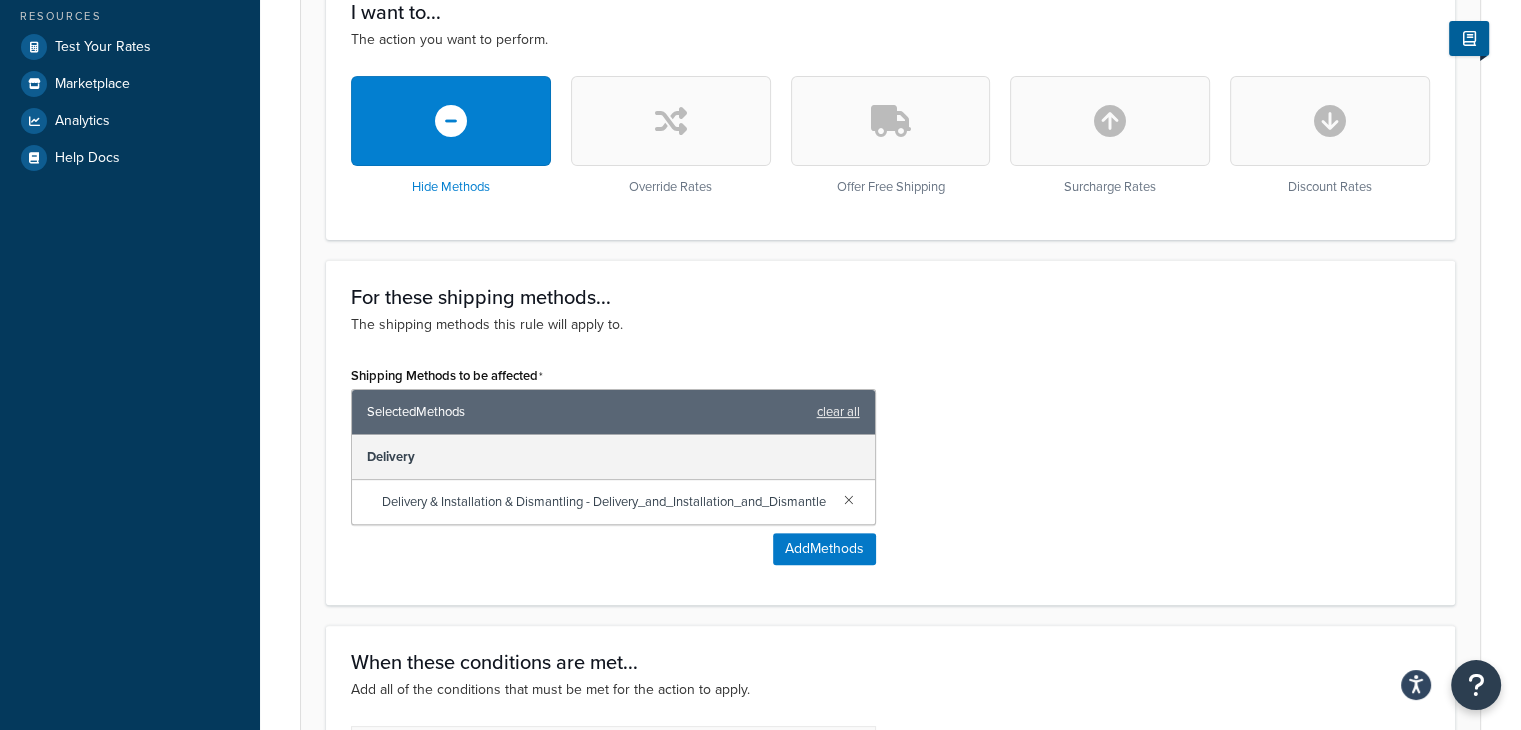 click at bounding box center [671, 121] 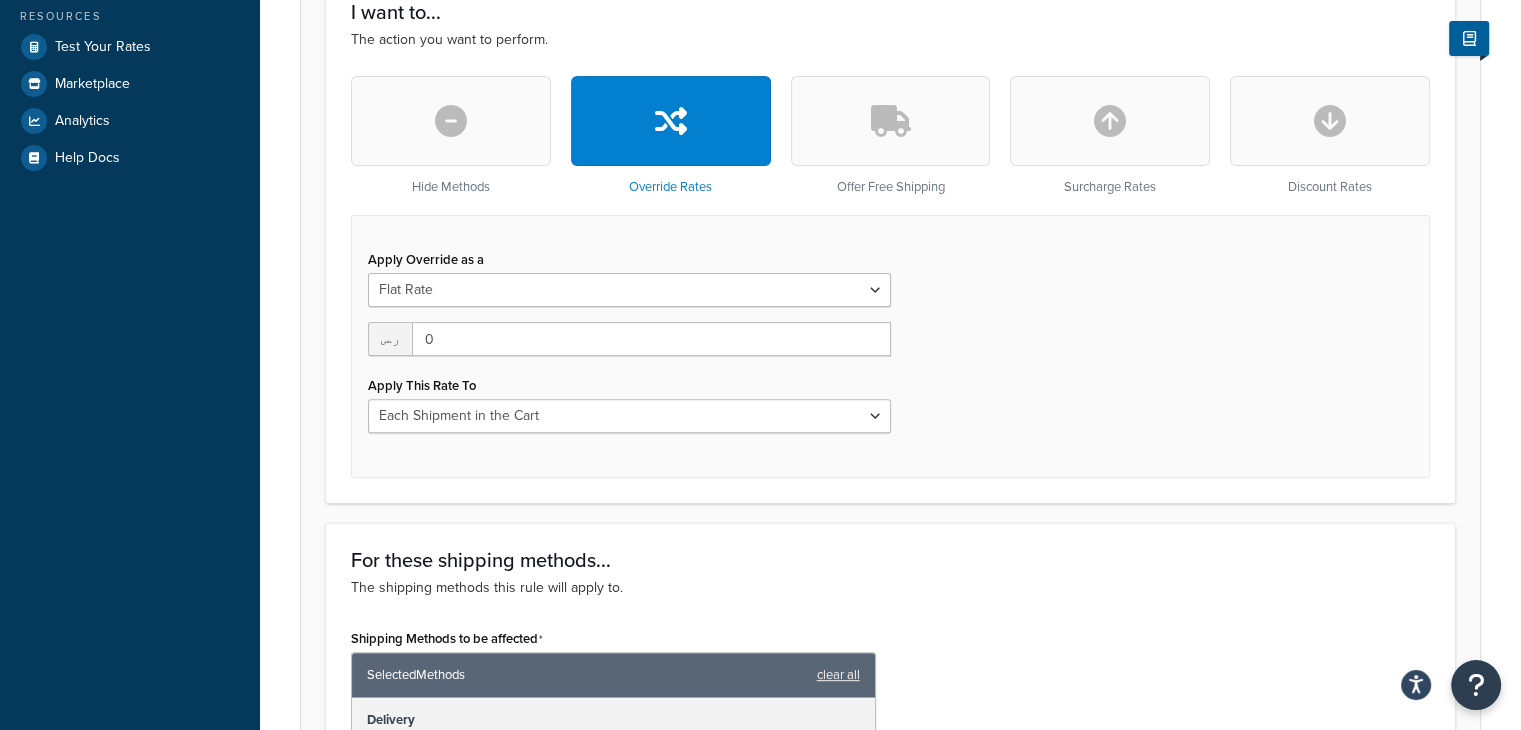 click at bounding box center (890, 121) 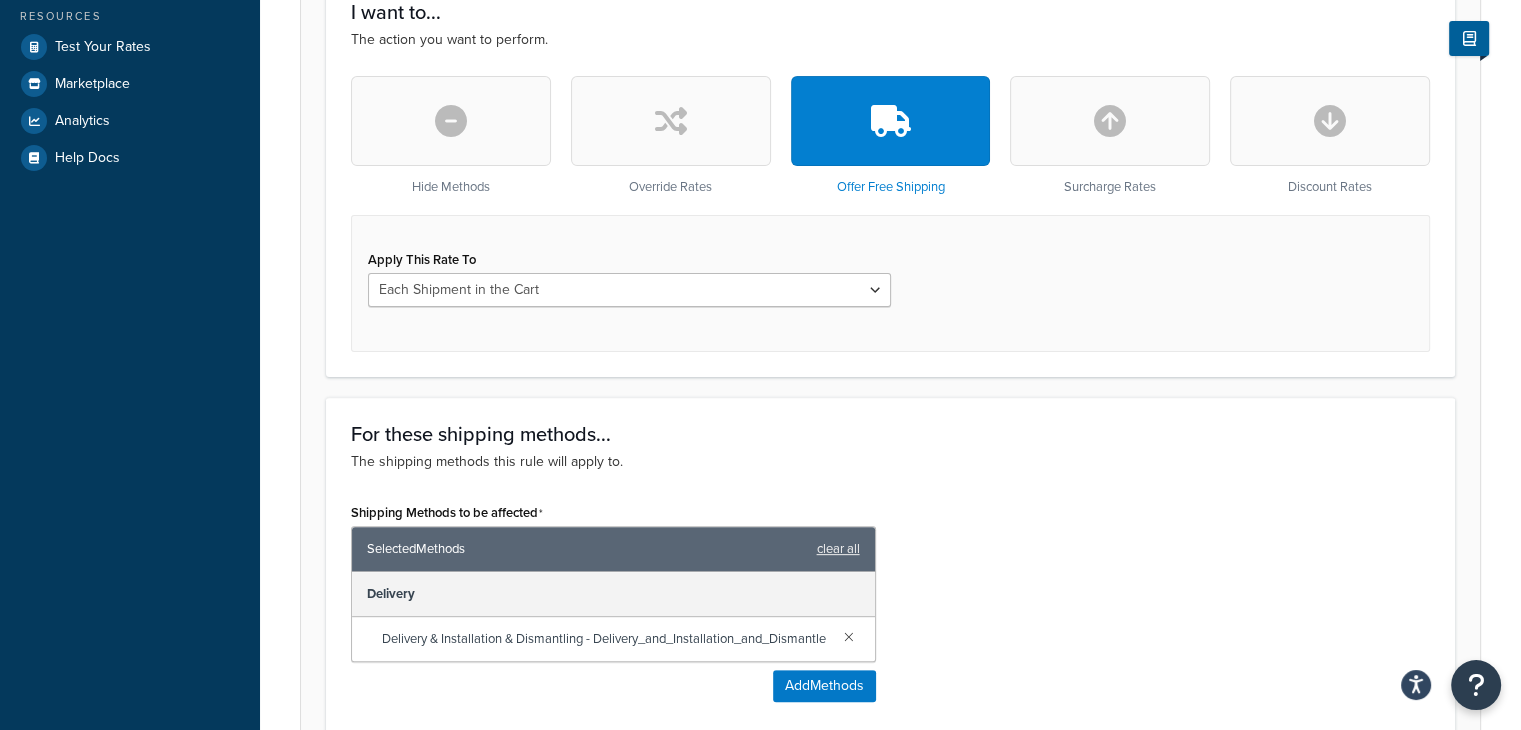 click at bounding box center (671, 121) 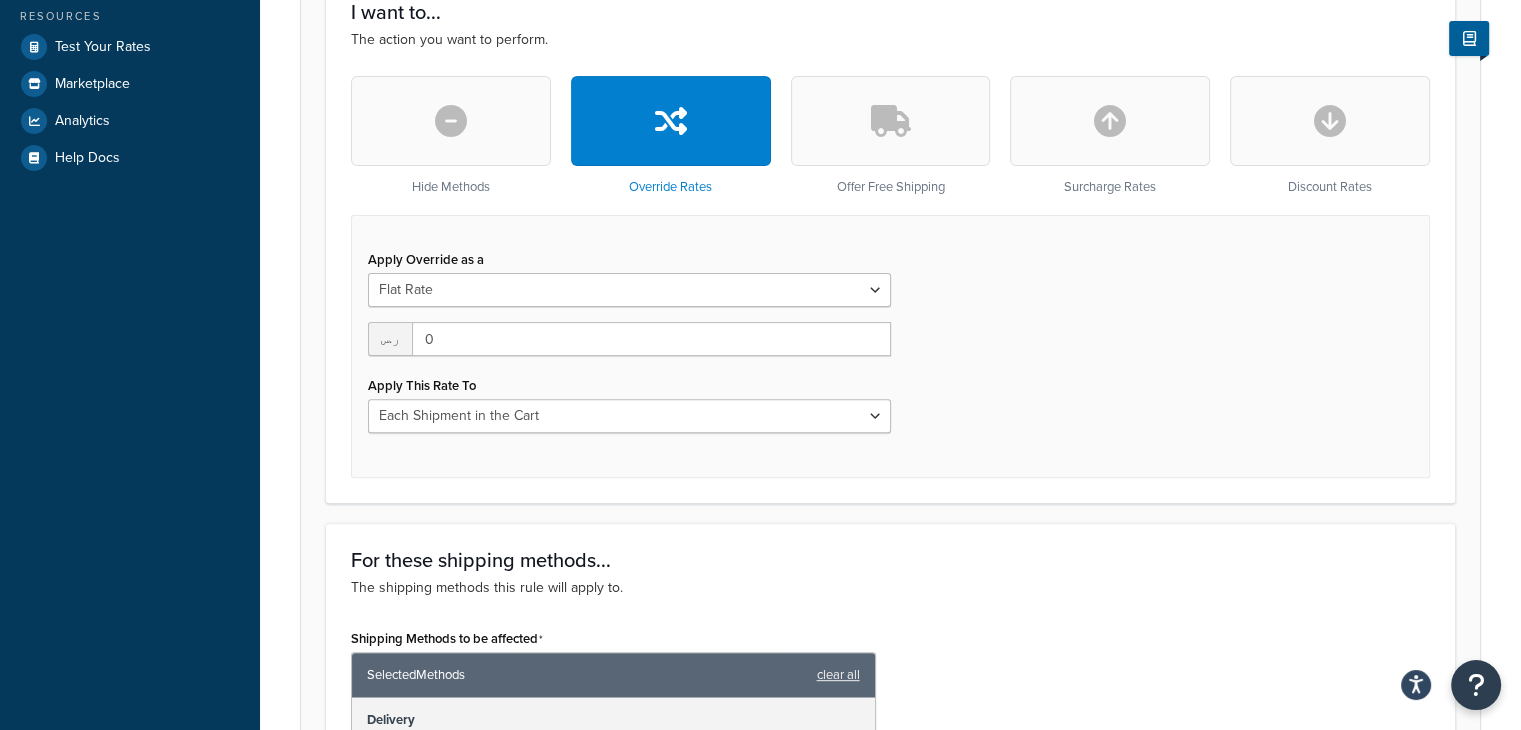 click on "Apply Override as a   Flat Rate  Percentage  Flat Rate & Percentage    ر.س 0 Apply This Rate To   Each Shipment in the Cart  Each Shipping Group in the Cart  Each Item within a Shipping Group  Each Box per Each Shipping Group" at bounding box center [890, 346] 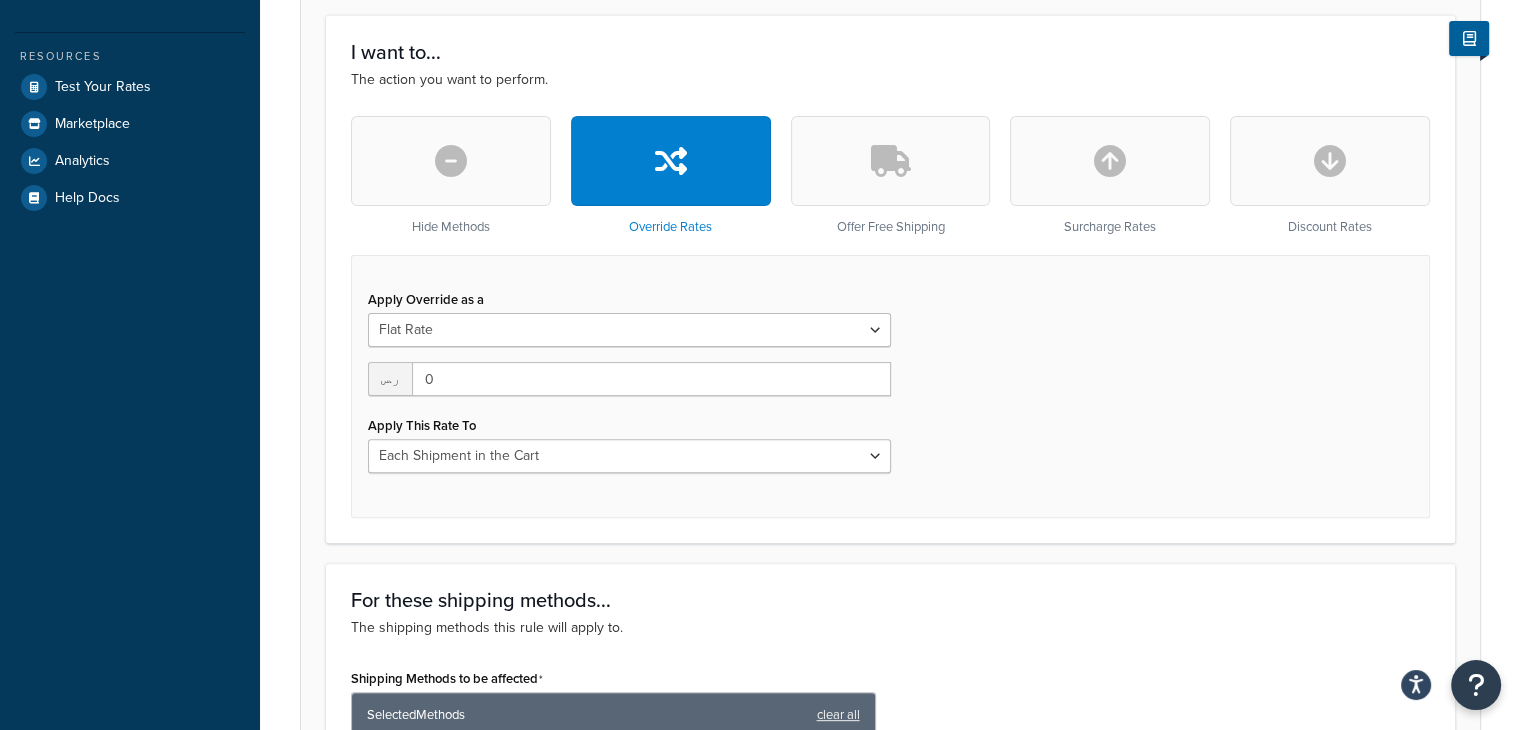 click at bounding box center [451, 161] 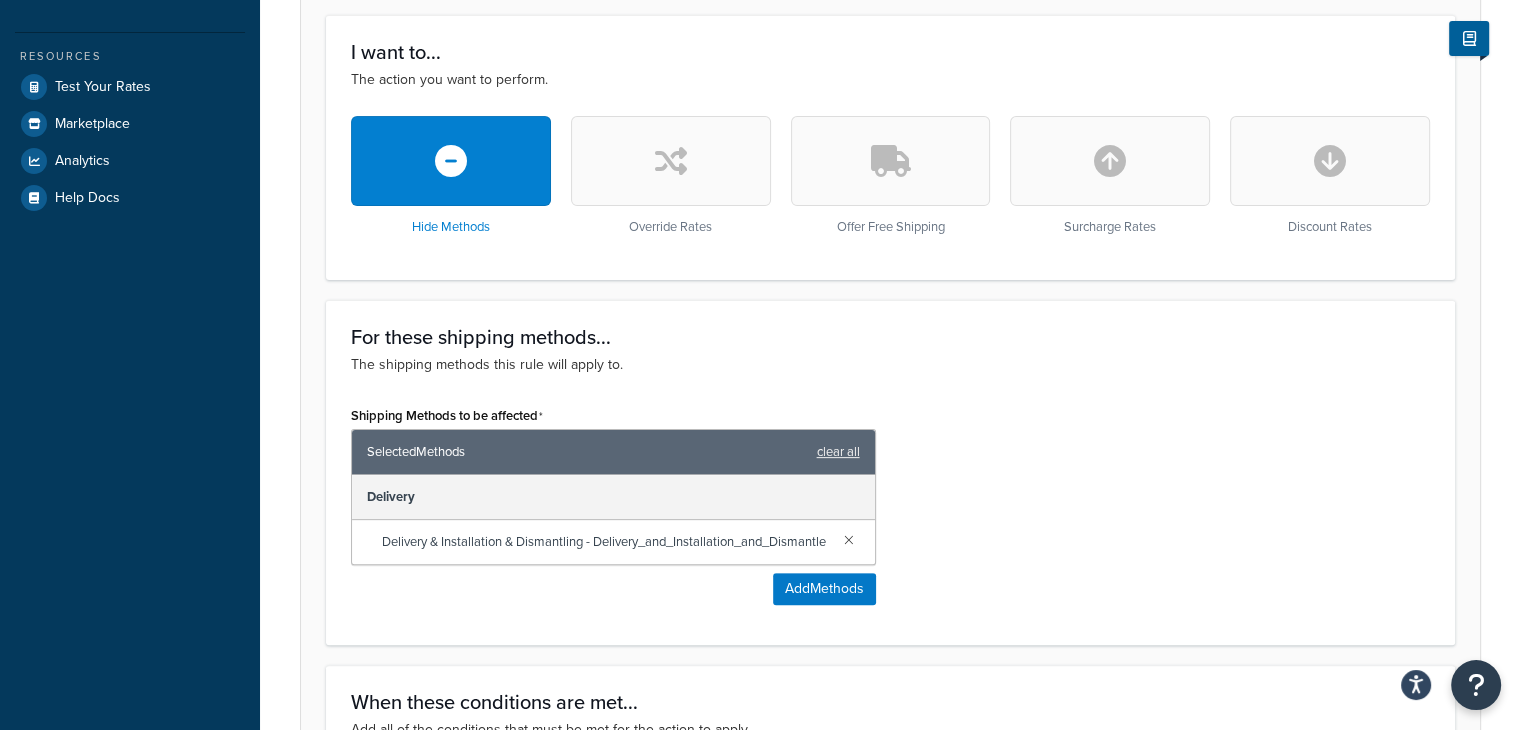 click at bounding box center (890, 161) 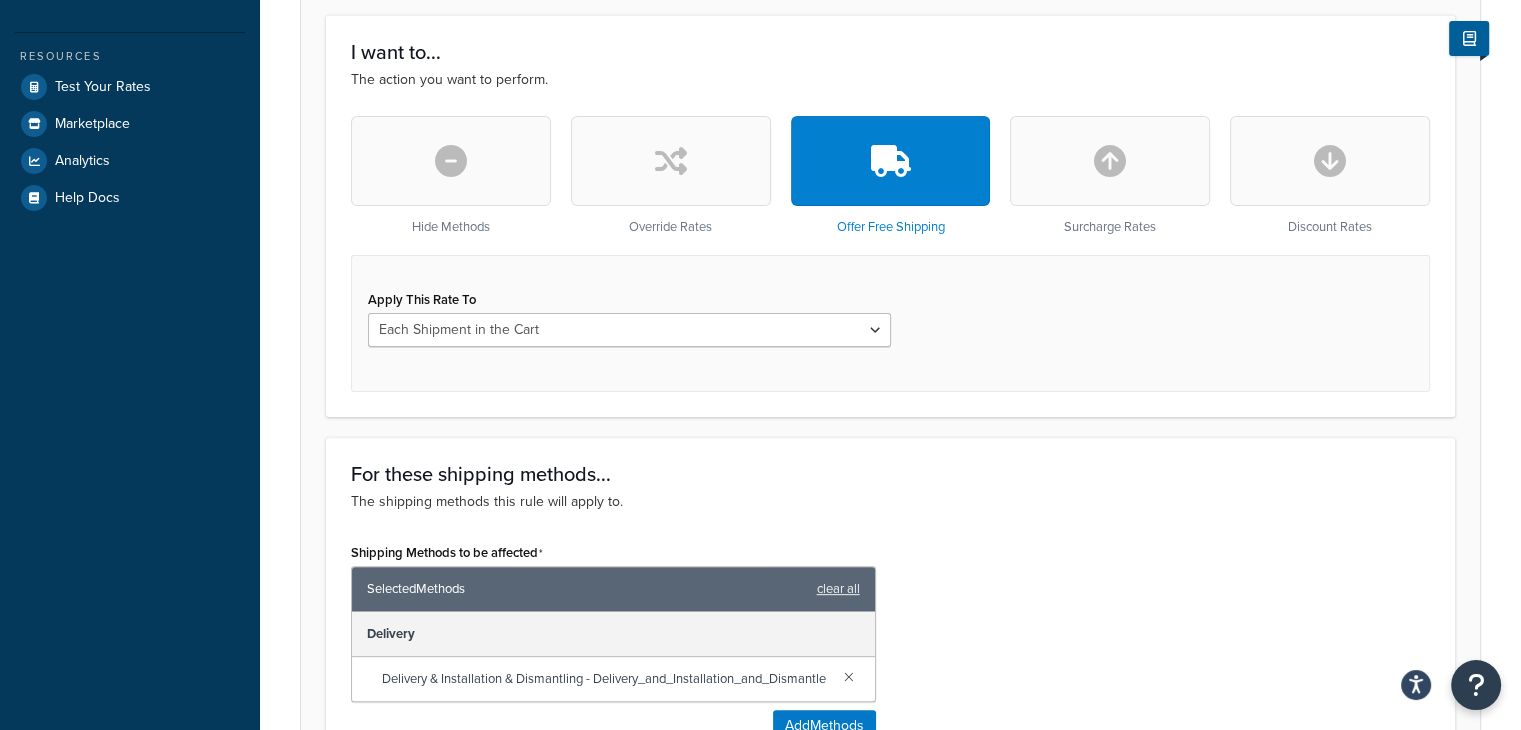 click at bounding box center (1110, 161) 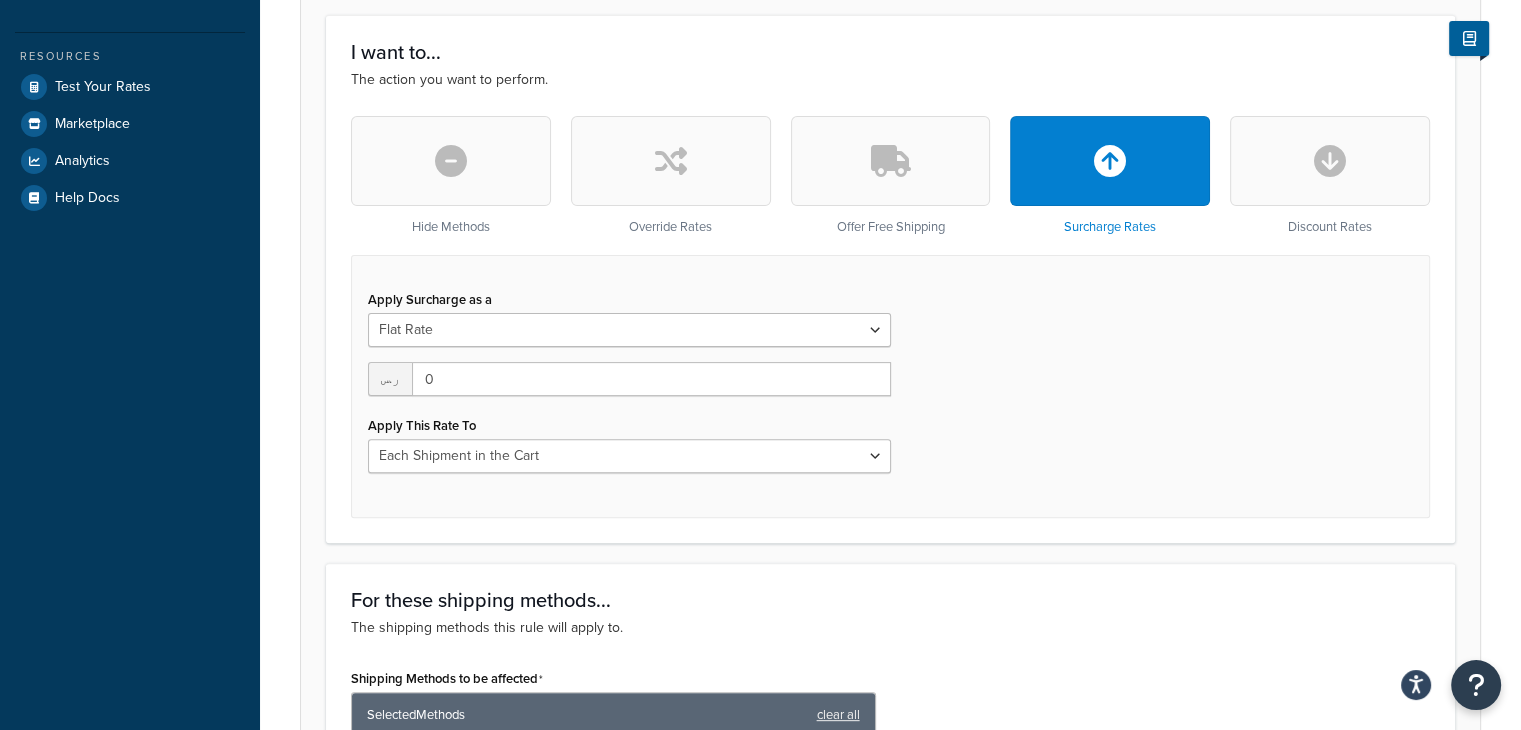 click at bounding box center (1330, 161) 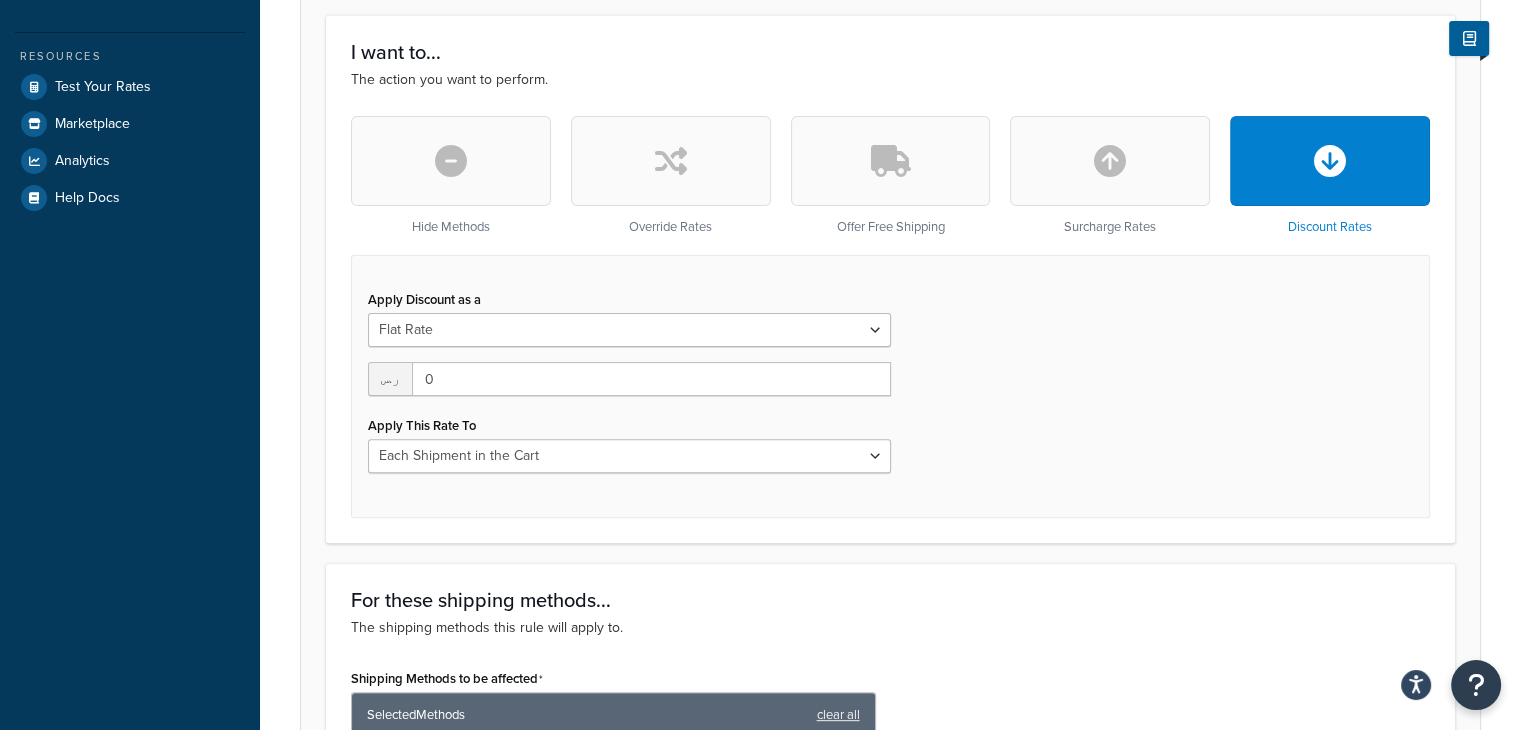 click at bounding box center [891, 161] 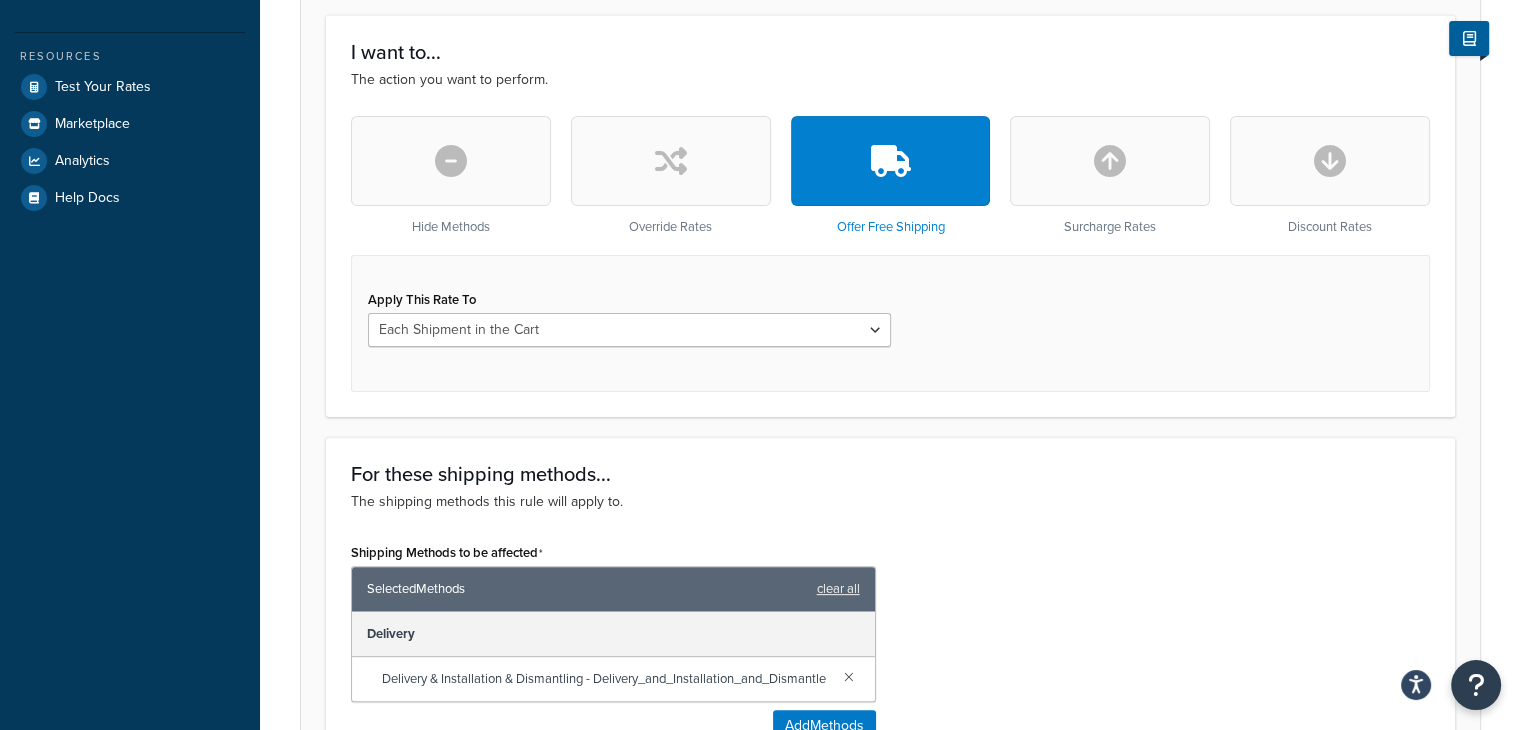 click on "I want to... The action you want to perform. Hide Methods Override Rates Offer Free Shipping Surcharge Rates Discount Rates Apply This Rate To   Each Shipment in the Cart  Each Shipping Group in the Cart  Each Item within a Shipping Group  Each Box per Each Shipping Group" at bounding box center (890, 216) 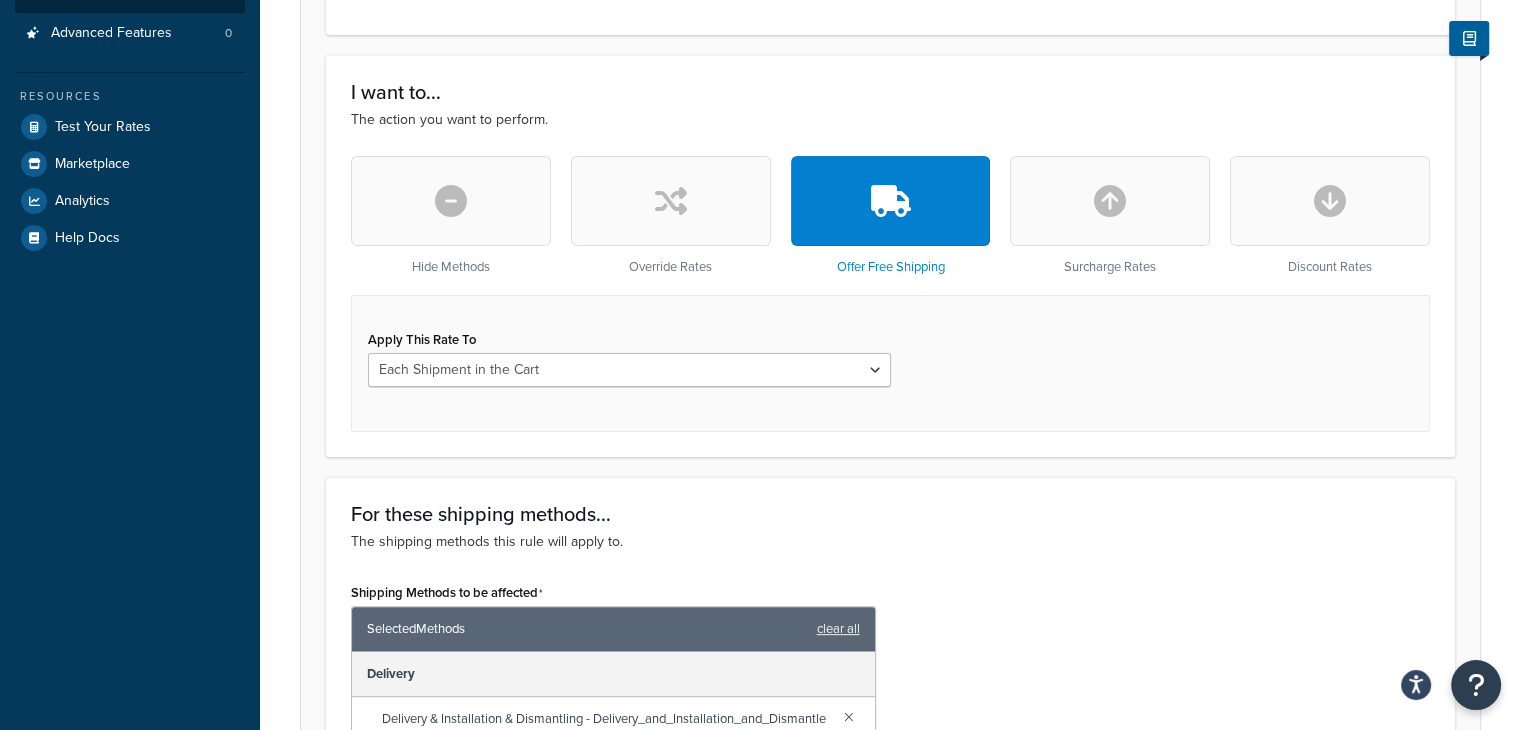 click at bounding box center (451, 201) 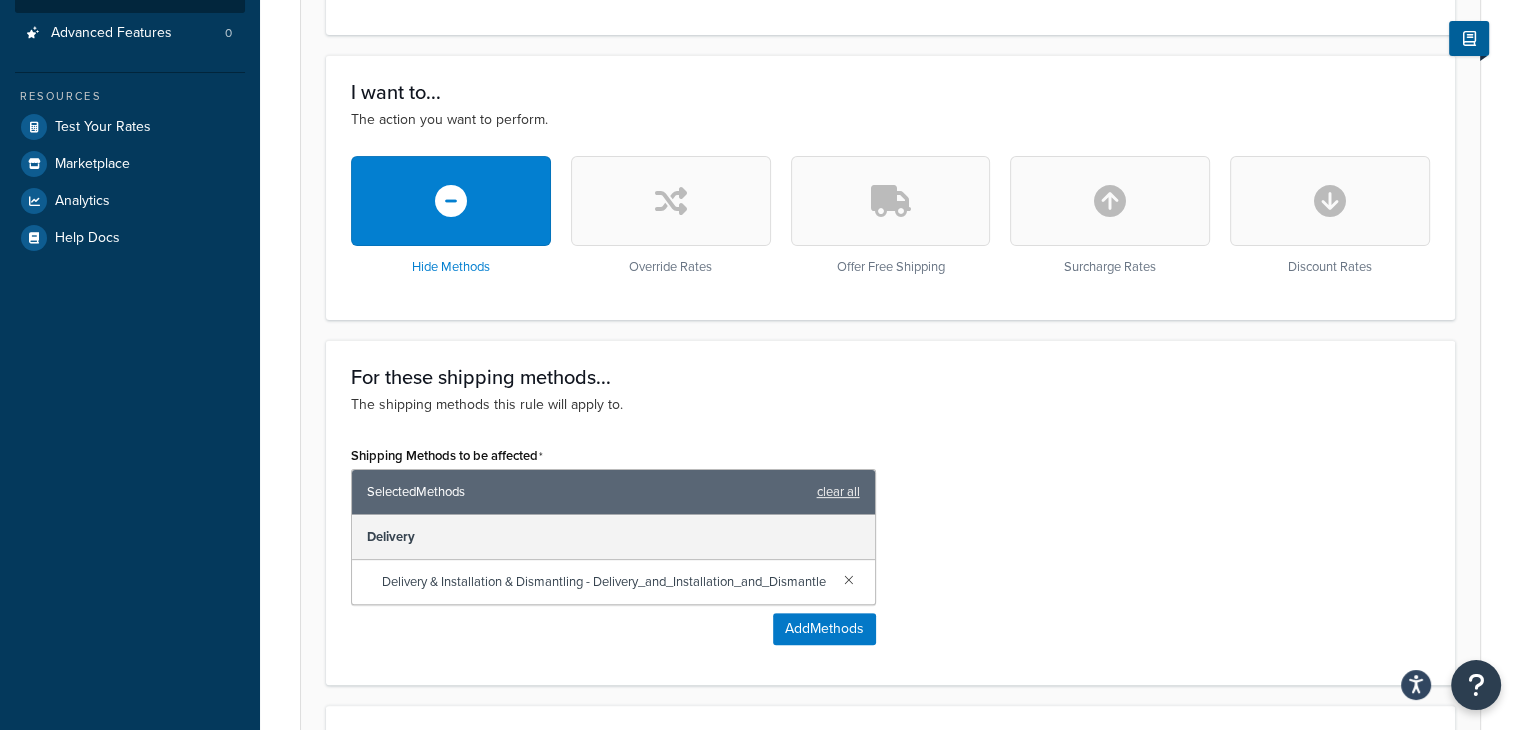 click on "For these shipping methods... The shipping methods this rule will apply to. Shipping Methods to be affected Selected  Methods clear all Delivery Delivery & Installation & Dismantling - Delivery_and_Installation_and_Dismantle Add  Methods" at bounding box center (890, 512) 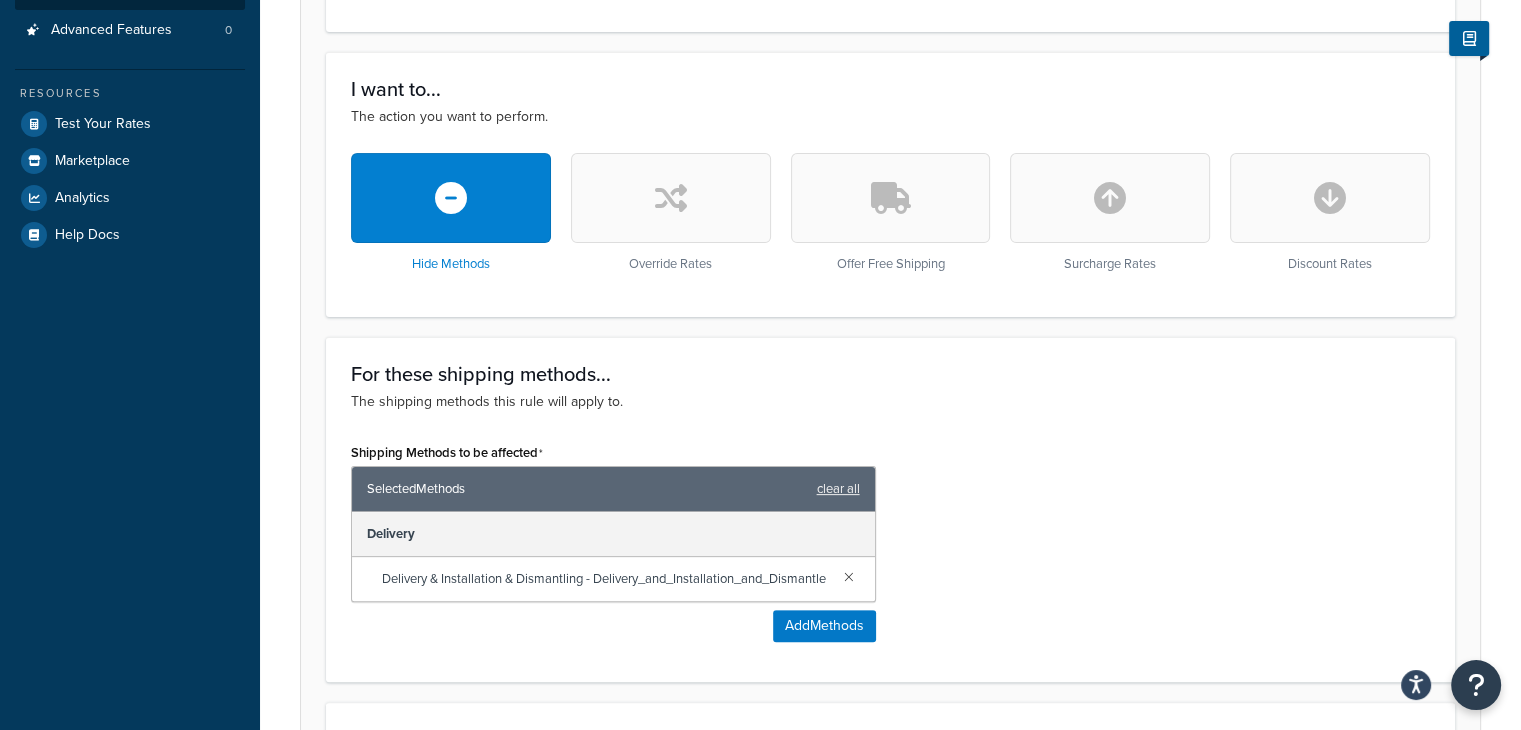 scroll, scrollTop: 480, scrollLeft: 0, axis: vertical 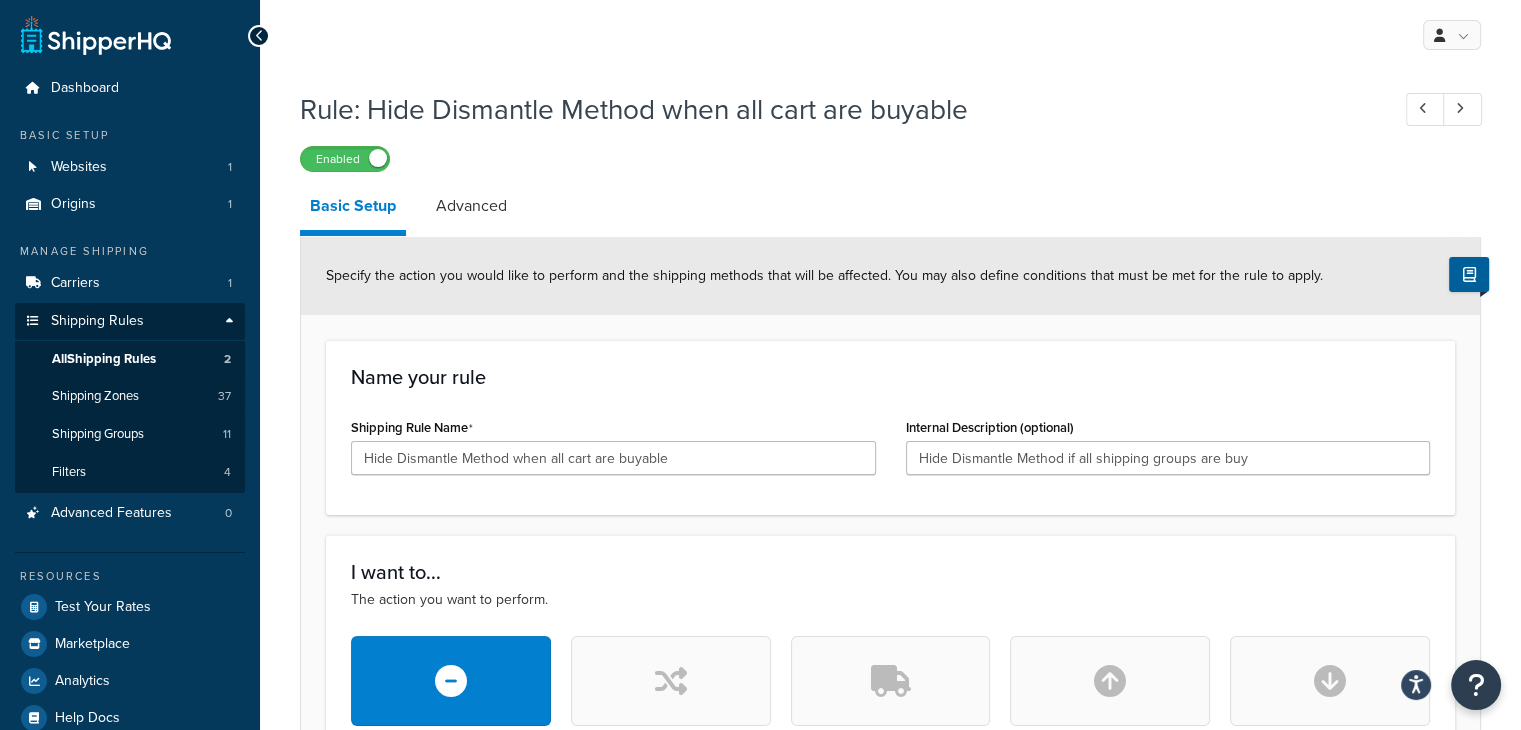 click on "Specify the action you would like to perform and the shipping methods that will be affected. You may also define conditions that must be met for the rule to apply. Name your rule Shipping Rule Name   Hide Dismantle Method when all cart are buyable Internal Description (optional)   Hide Dismantle Method if all shipping groups are buy I want to... The action you want to perform. Hide Methods Override Rates Offer Free Shipping Surcharge Rates Discount Rates For these shipping methods... The shipping methods this rule will apply to. Shipping Methods to be affected Selected  Methods clear all Delivery Delivery & Installation & Dismantling - Delivery_and_Installation_and_Dismantle Add  Methods When these conditions are met... Add all of the conditions that must be met for the action to apply. Shipping Groups: Edit Remove Any selected Shipping Groups are in the cart   BUY_EASY   BUY_SOLID   BUY_PRINT   RENT_PACKAGE   RENT_EASY RENT_HARD RENT_BOOTH RENT_SOLID TEST TECH_SERVICE   RENT_EASY   RENT_HARD   RENT_BOOTH" at bounding box center [890, 1012] 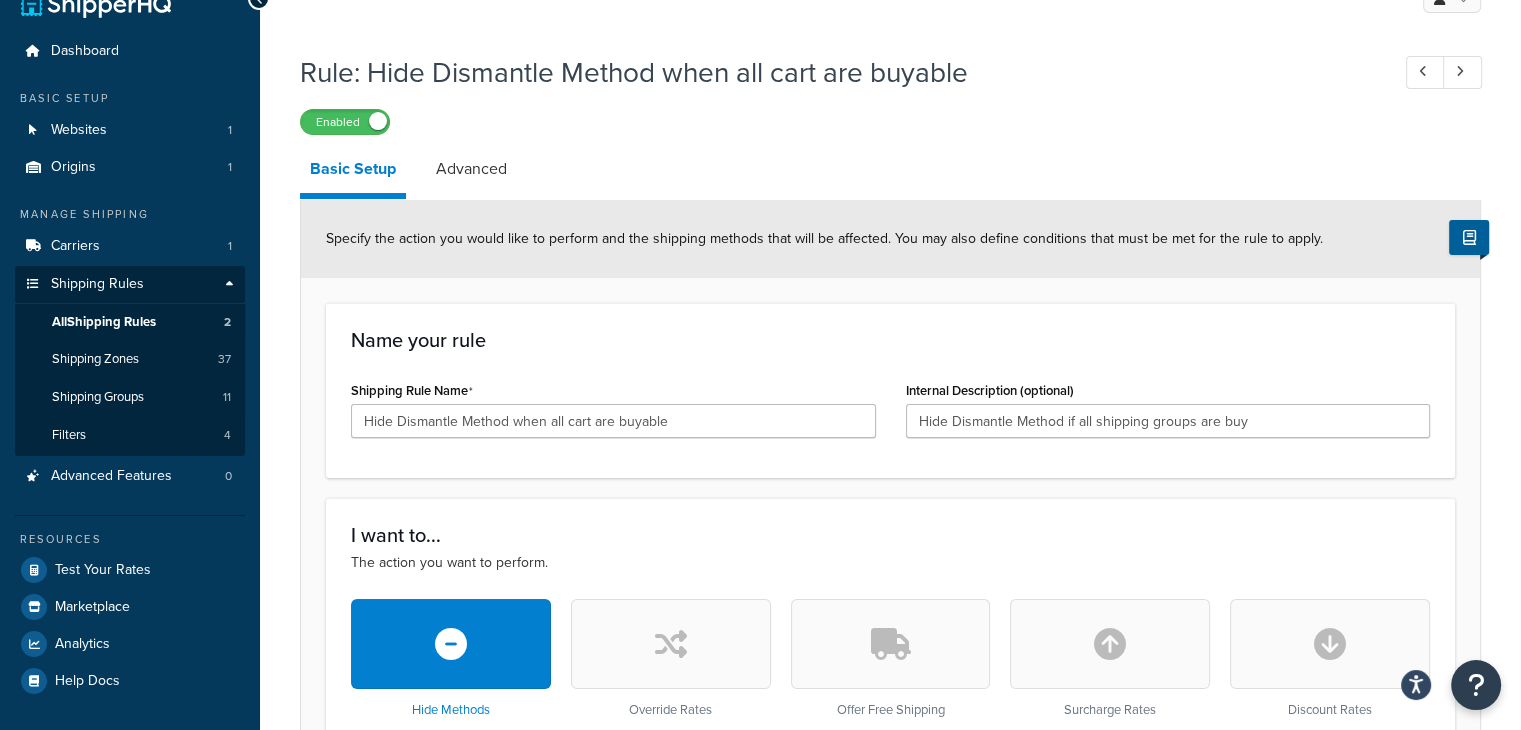 scroll, scrollTop: 40, scrollLeft: 0, axis: vertical 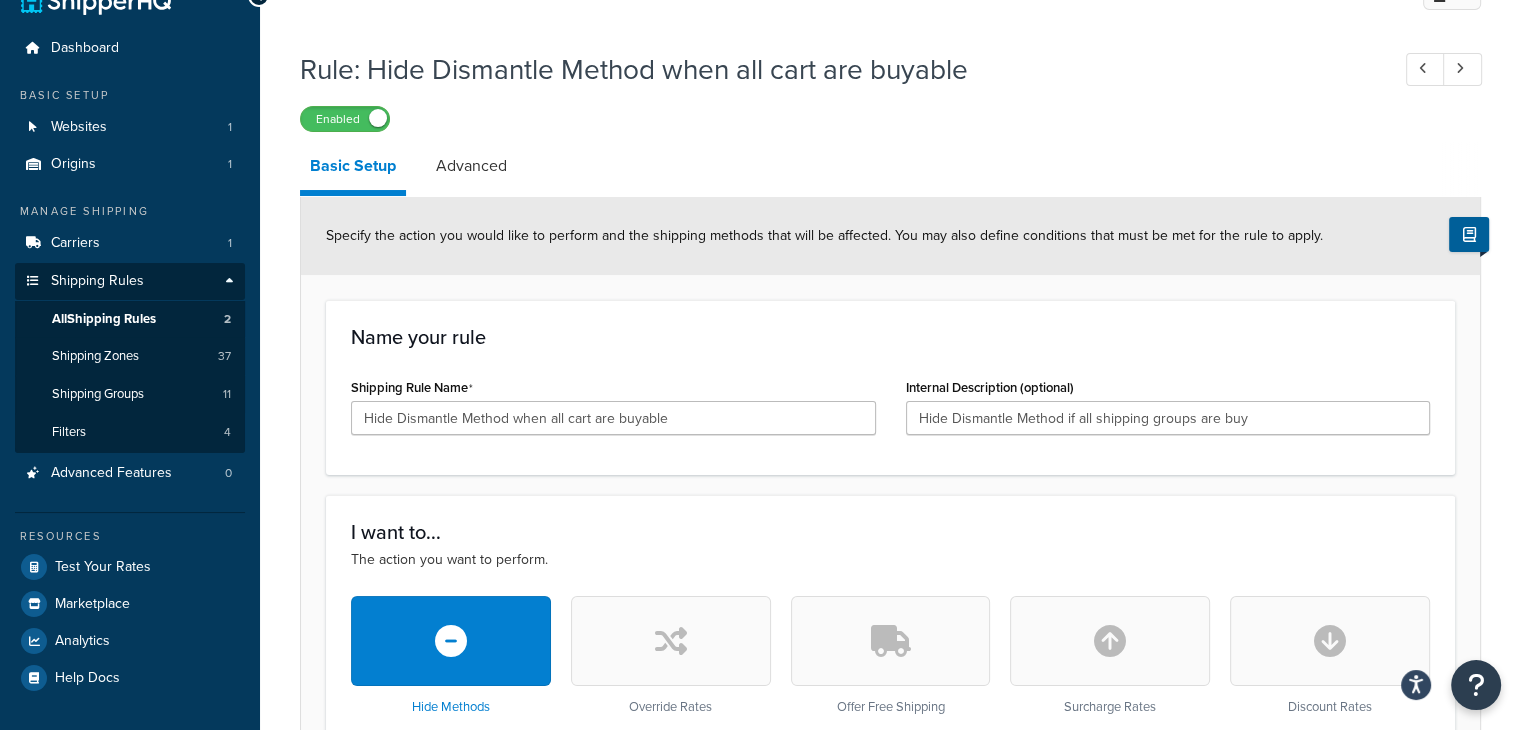 click on "Name your rule Shipping Rule Name   Hide Dismantle Method when all cart are buyable Internal Description (optional)   Hide Dismantle Method if all shipping groups are buy" at bounding box center [890, 387] 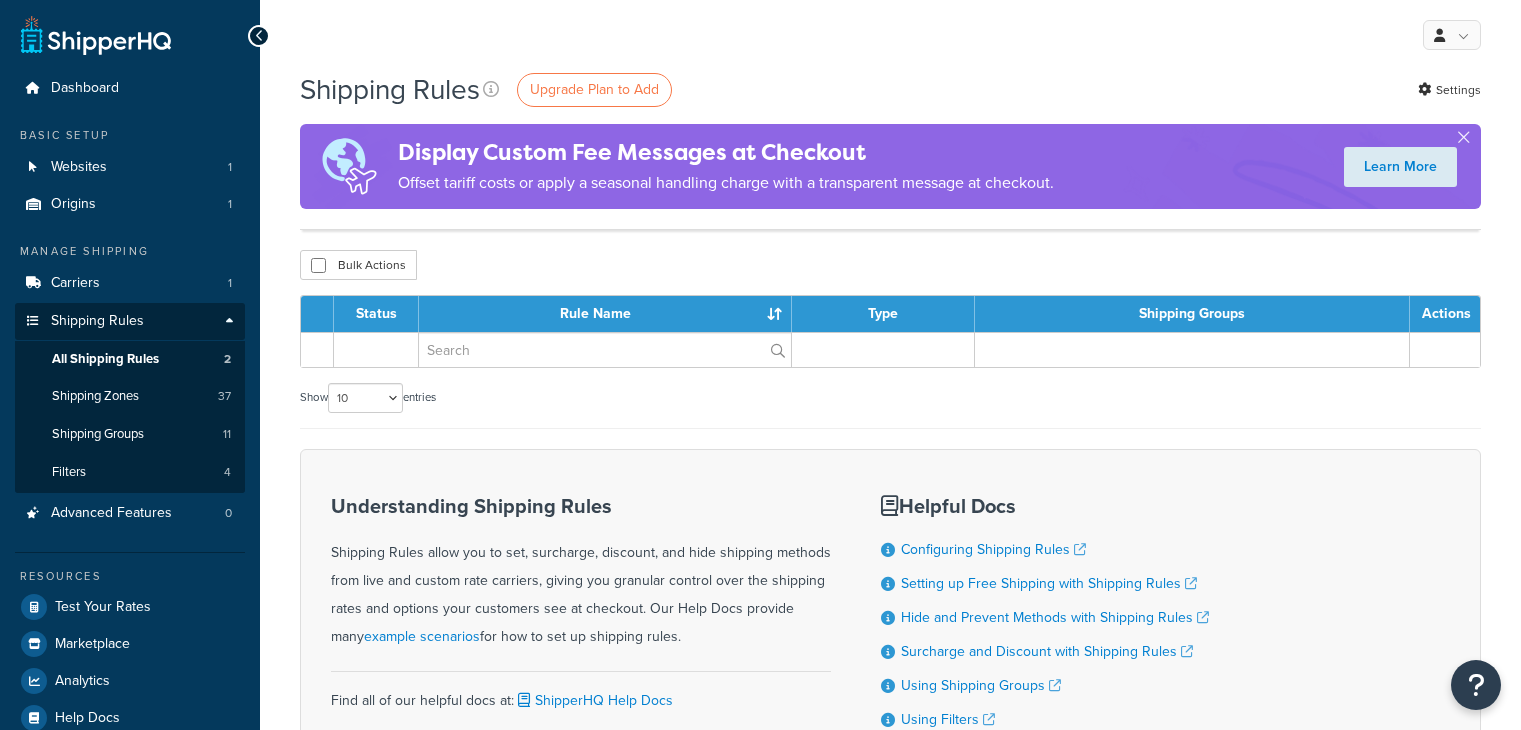 scroll, scrollTop: 120, scrollLeft: 0, axis: vertical 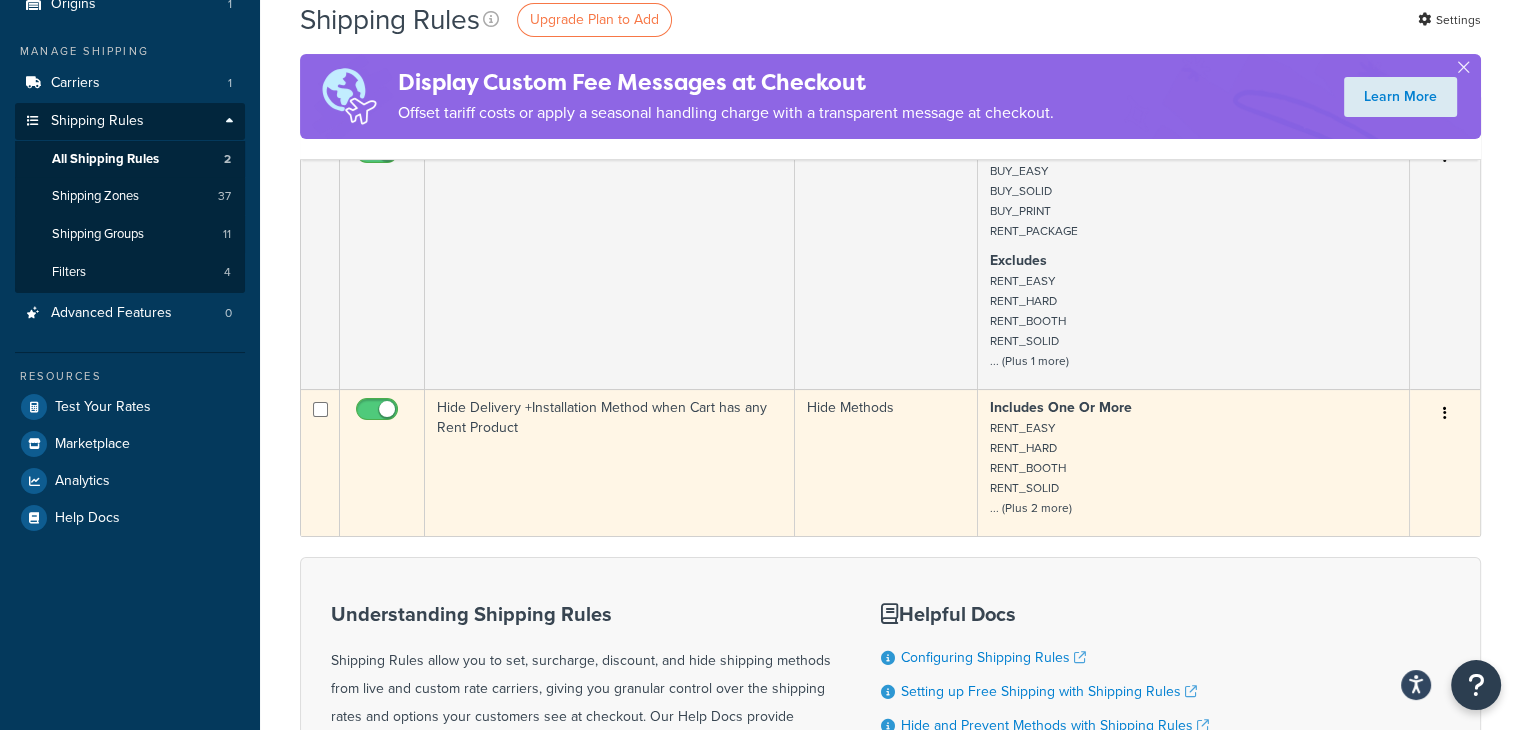 click on "Hide Delivery +Installation Method when Cart has any Rent Product" at bounding box center [610, 462] 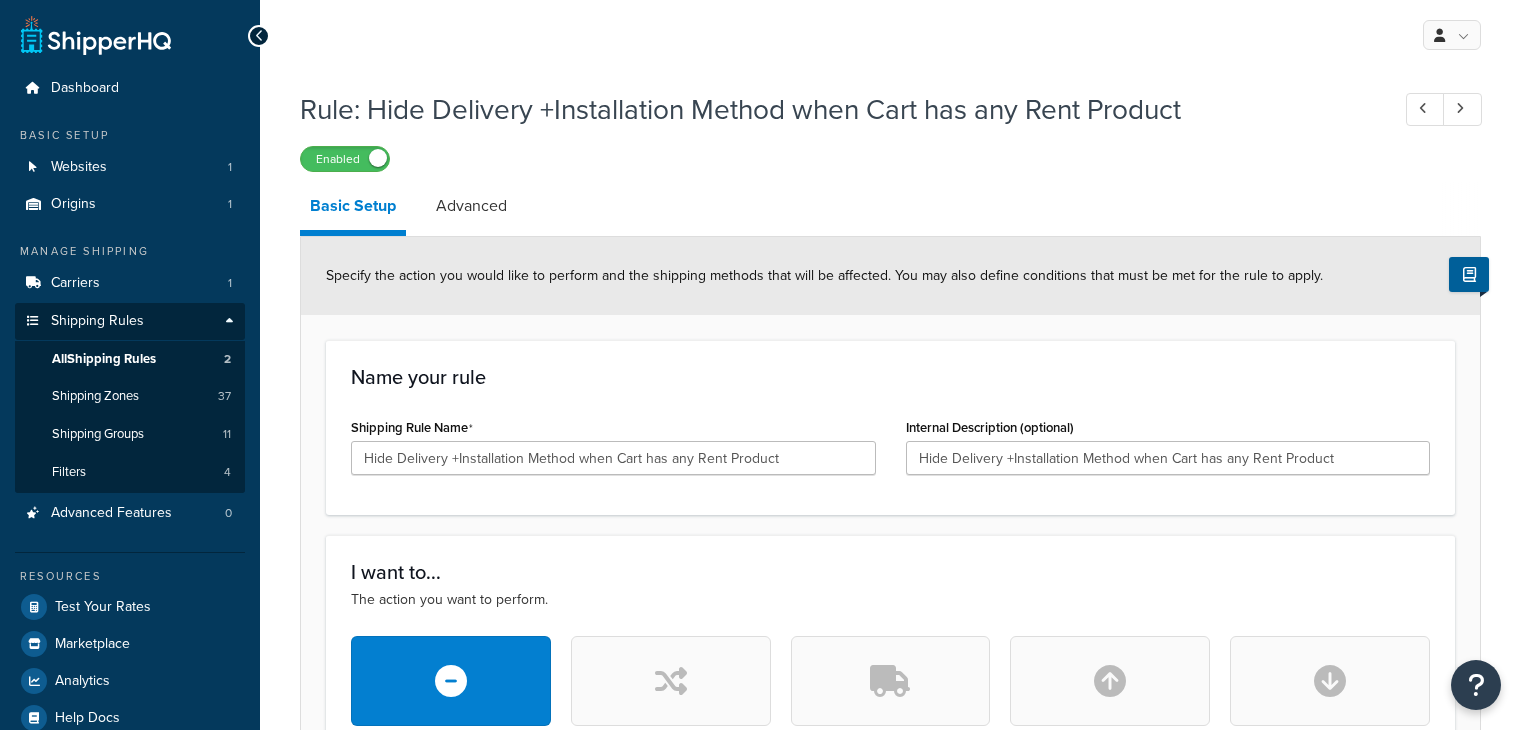 scroll, scrollTop: 0, scrollLeft: 0, axis: both 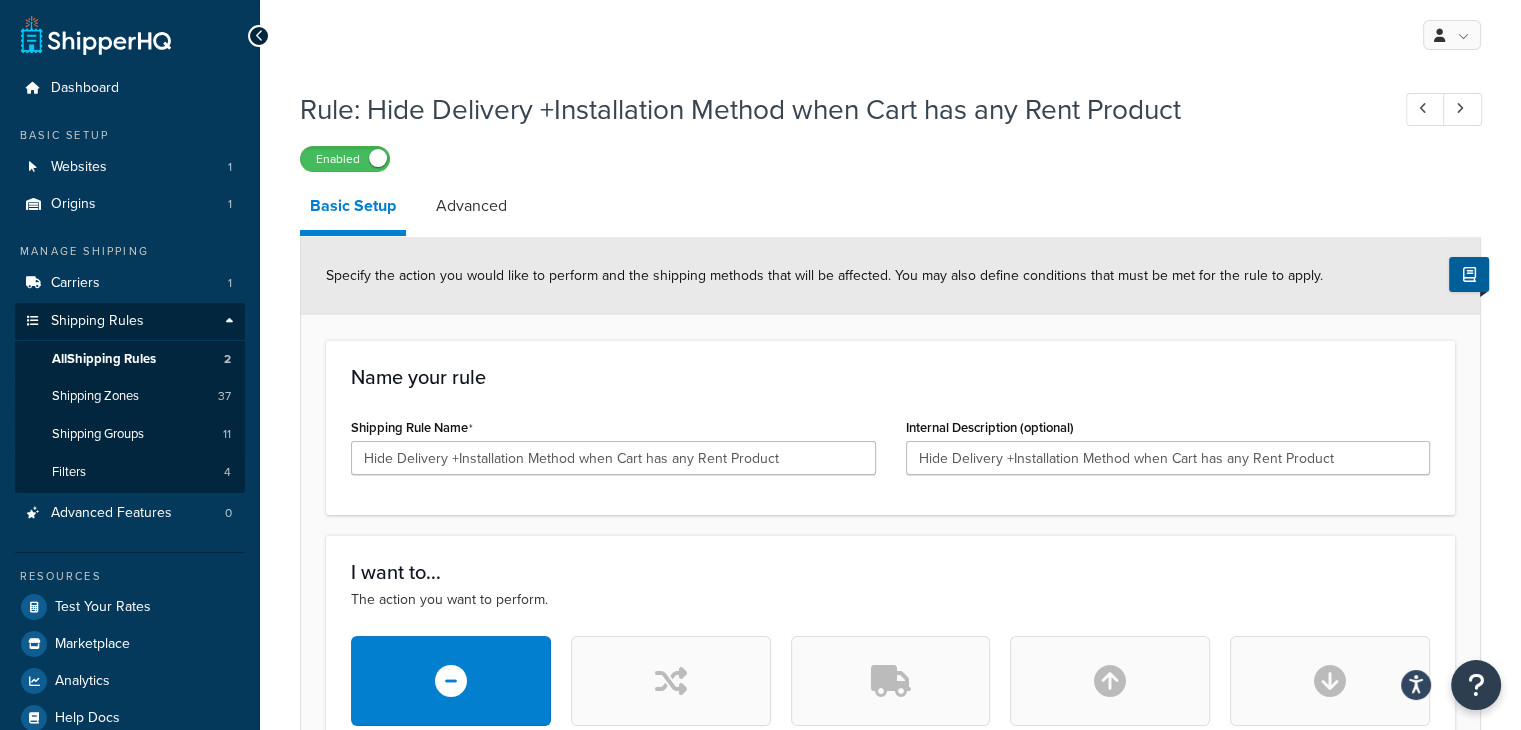 click on "Name your rule" 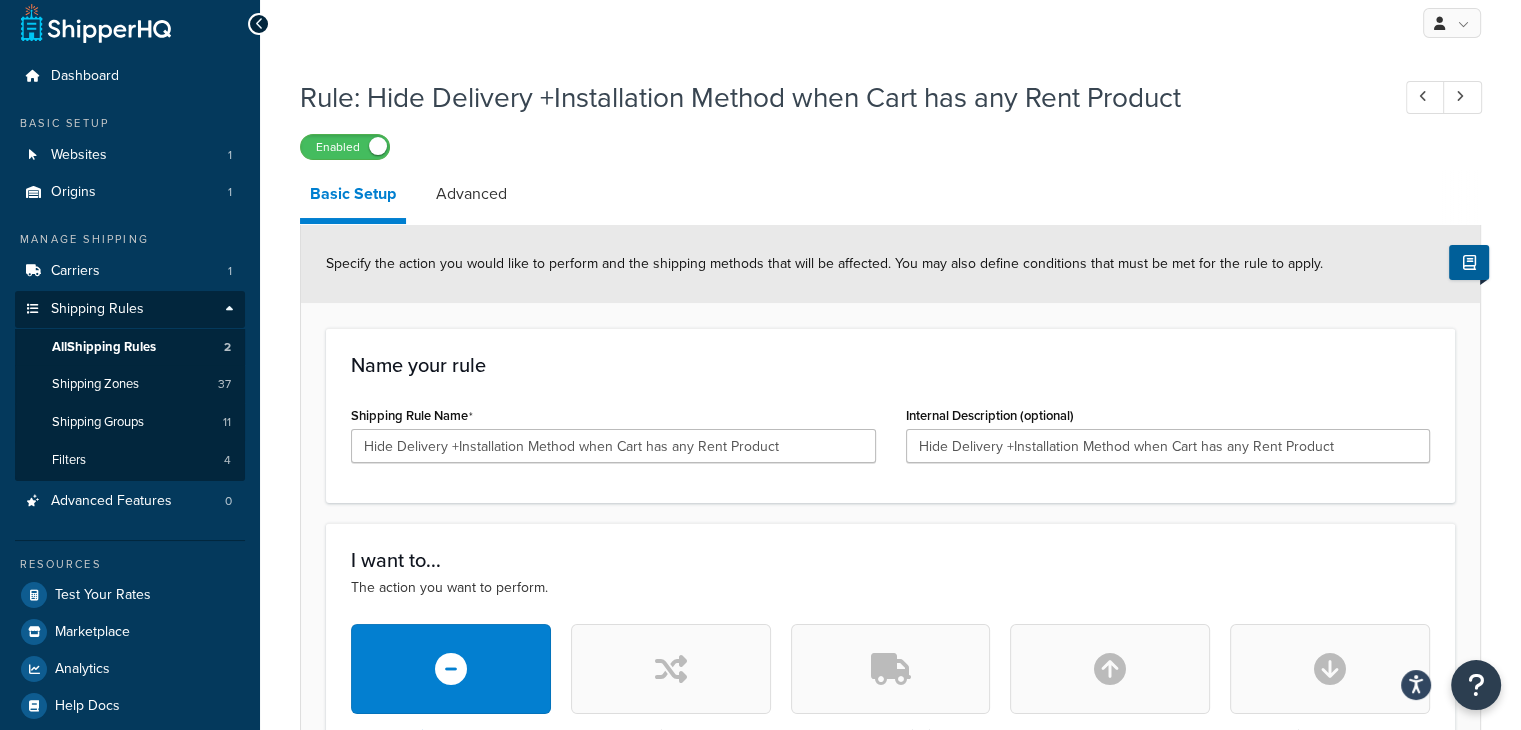scroll, scrollTop: 0, scrollLeft: 0, axis: both 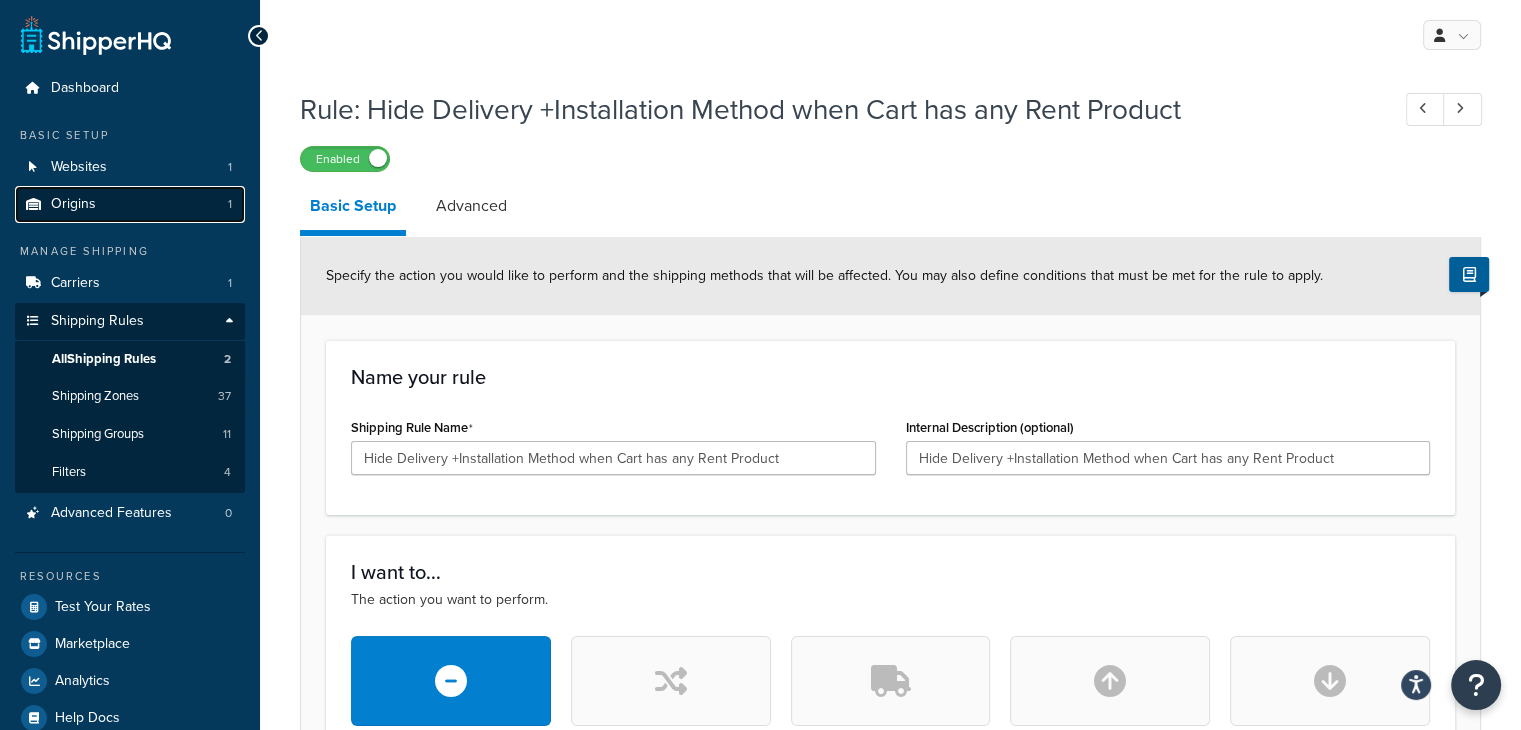 click on "Origins 1" at bounding box center (130, 204) 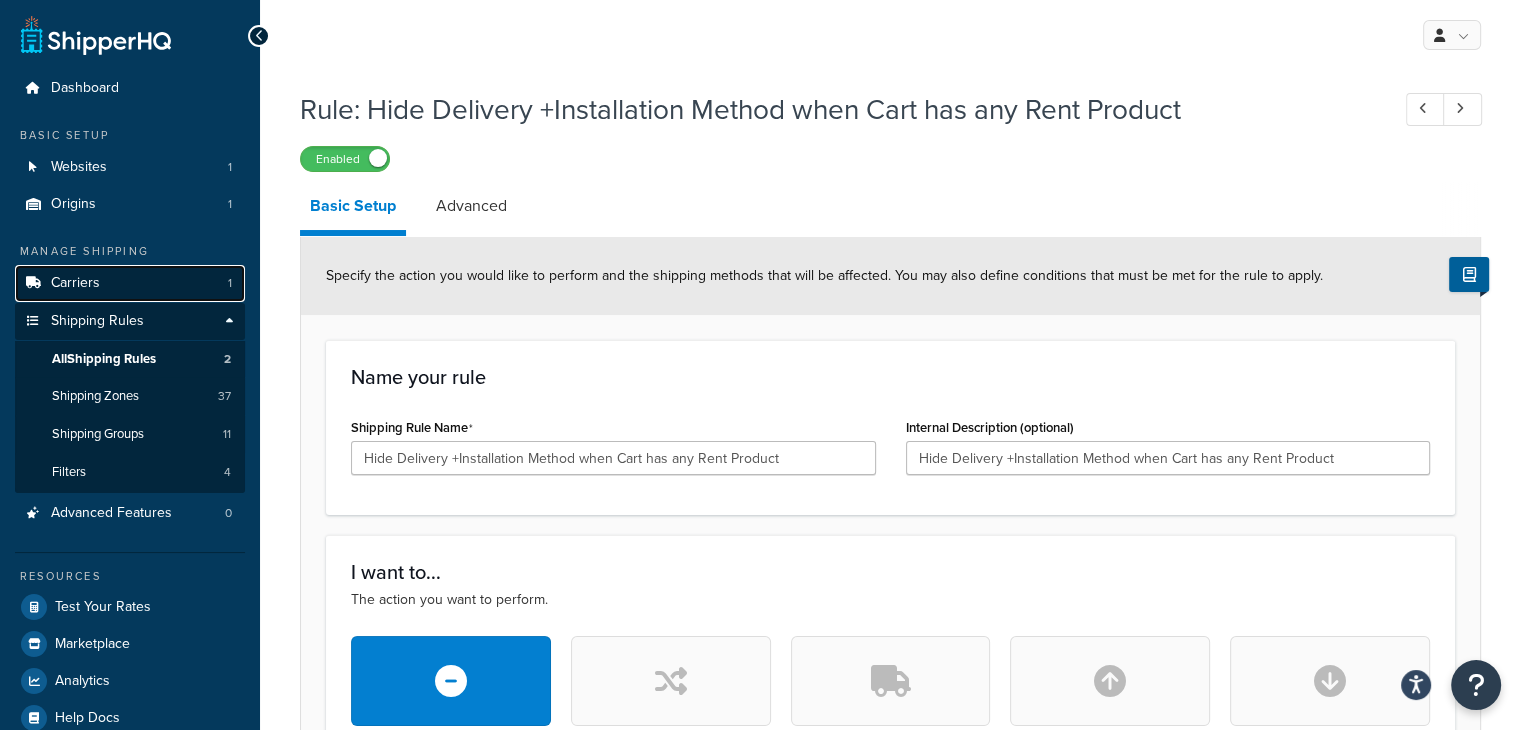click on "Carriers 1" at bounding box center (130, 283) 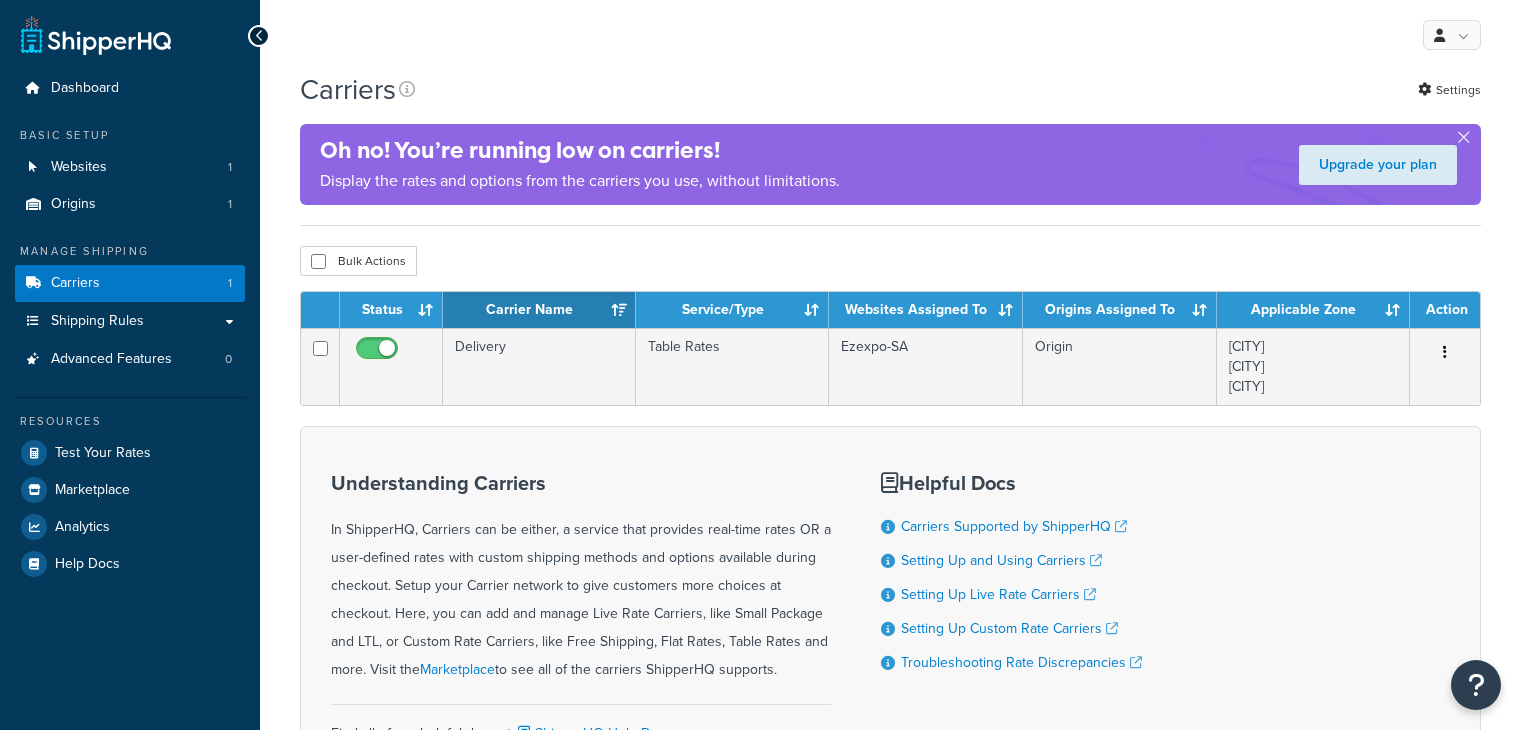 scroll, scrollTop: 0, scrollLeft: 0, axis: both 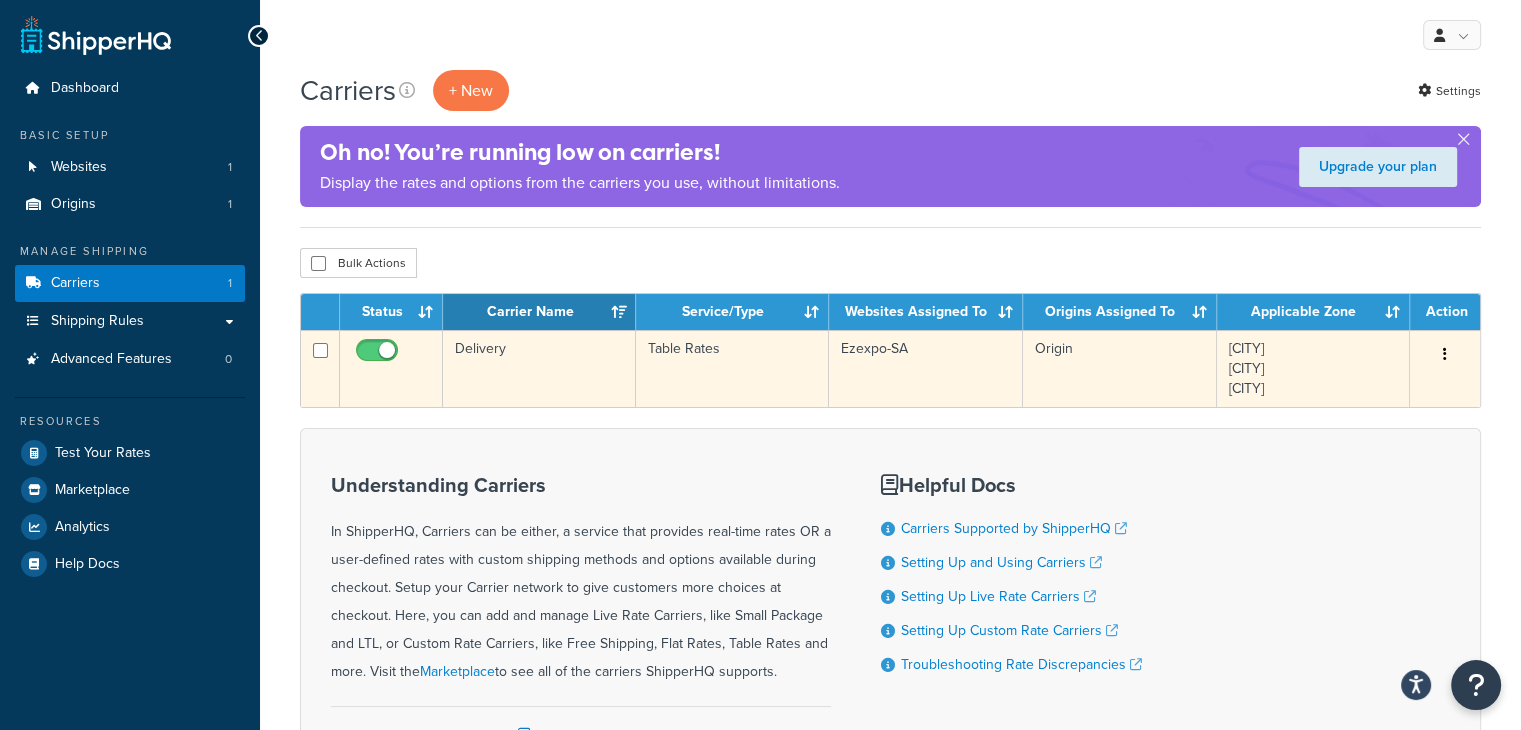 click at bounding box center (1445, 355) 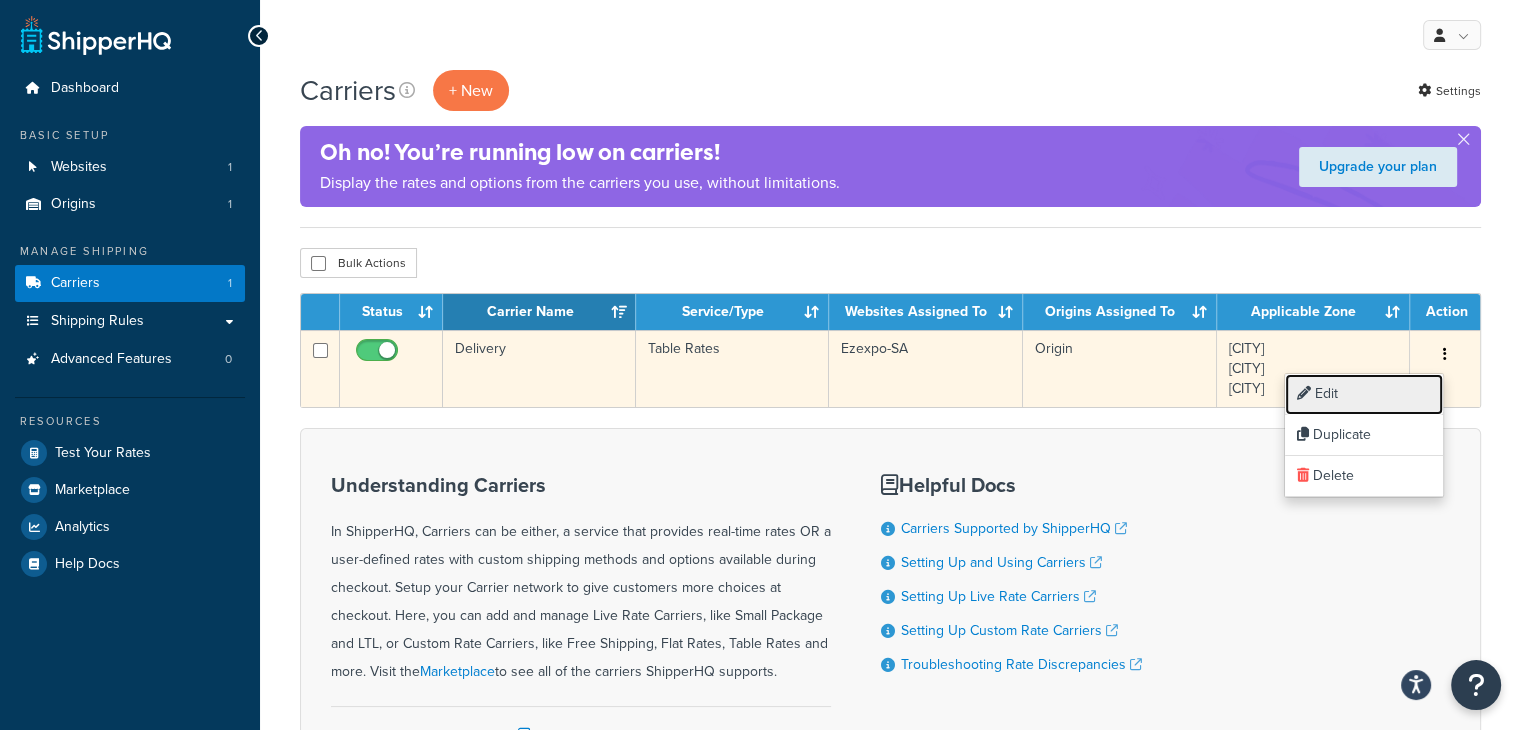 click on "Edit" at bounding box center (1364, 394) 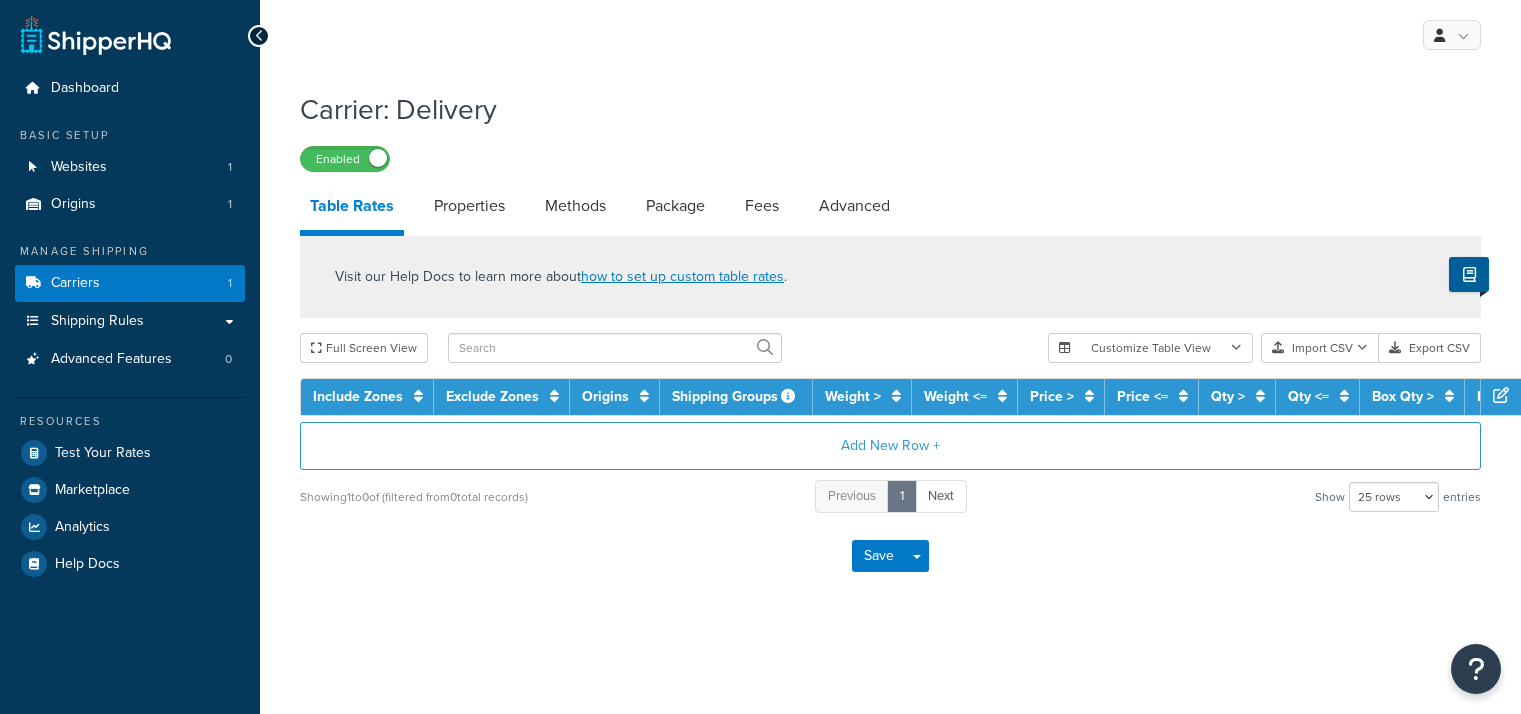 select on "25" 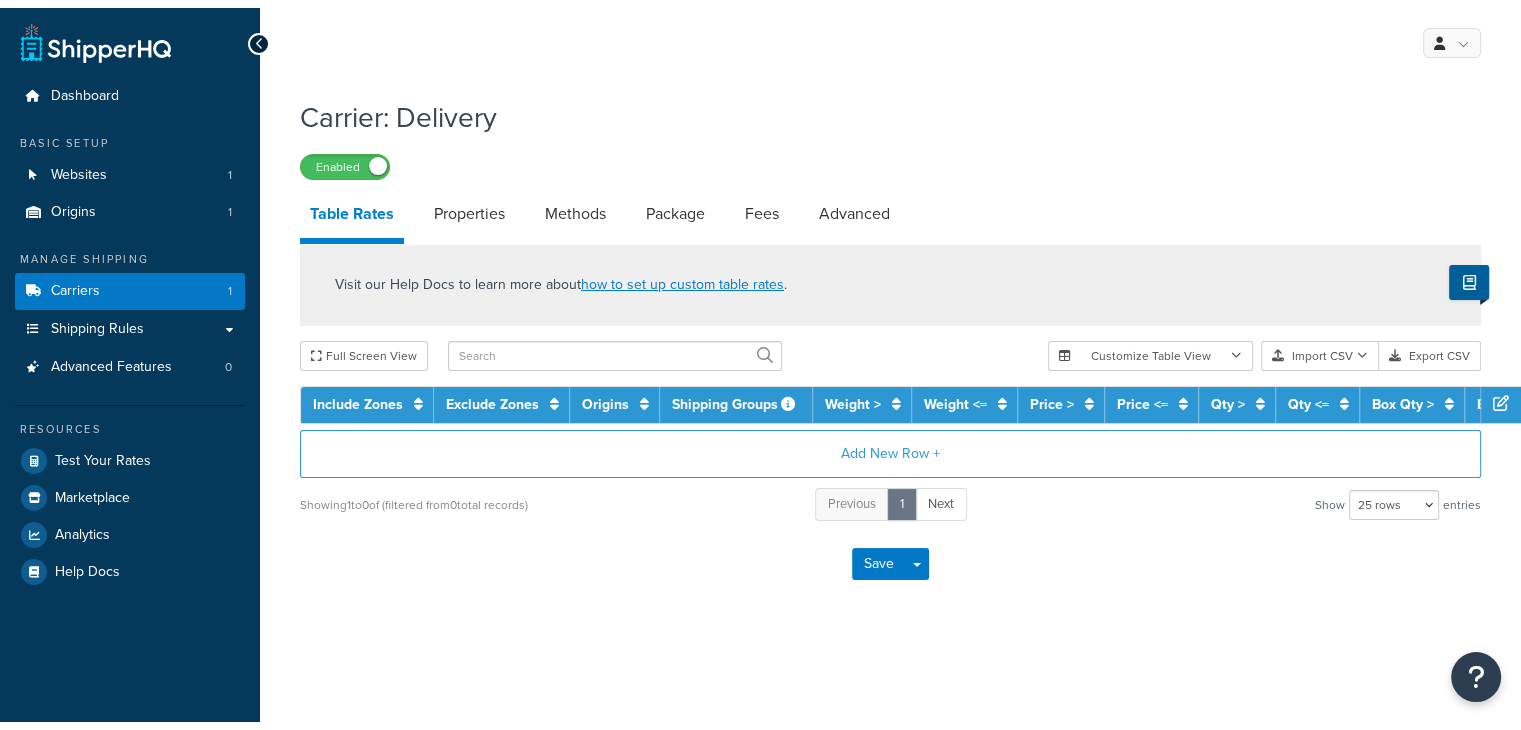 scroll, scrollTop: 0, scrollLeft: 0, axis: both 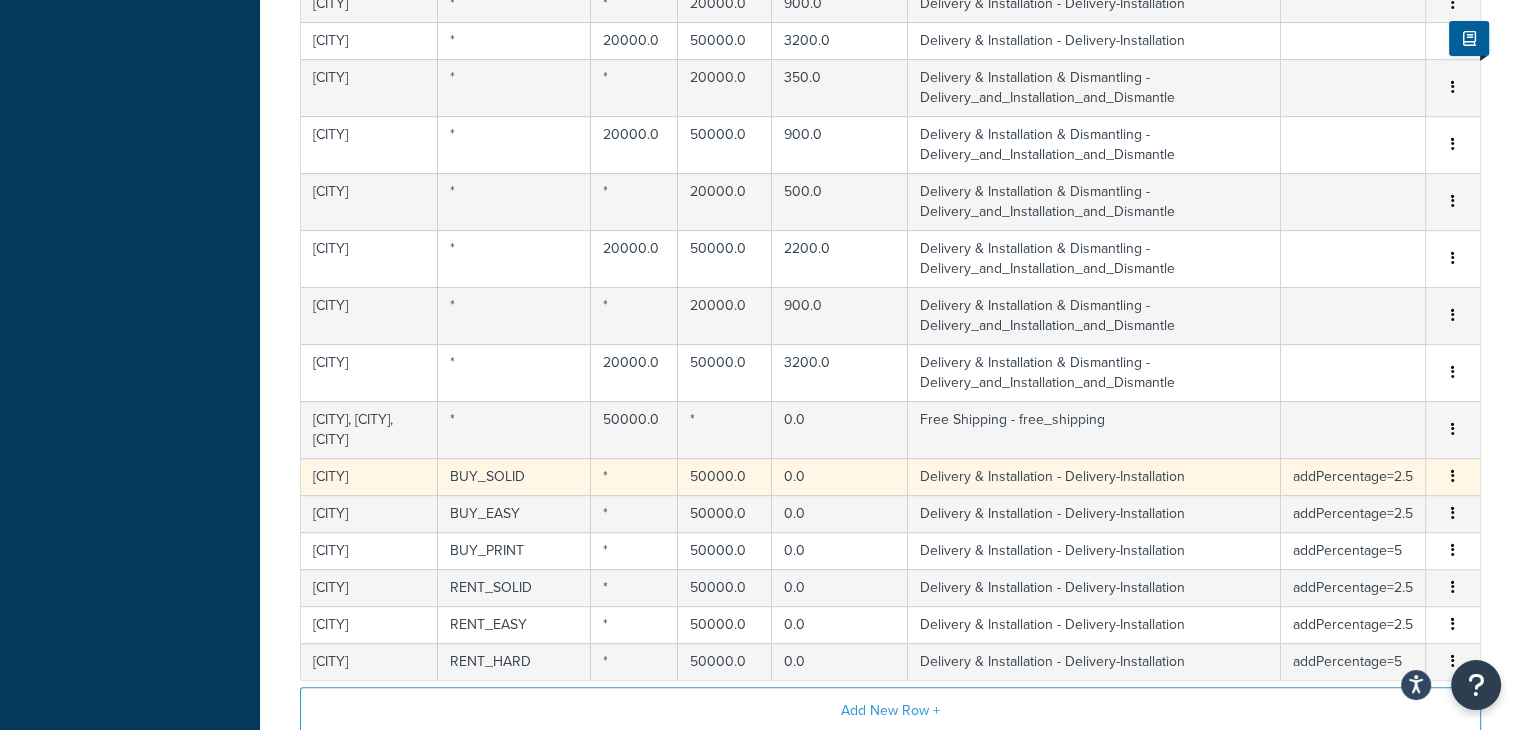 click at bounding box center [1453, 476] 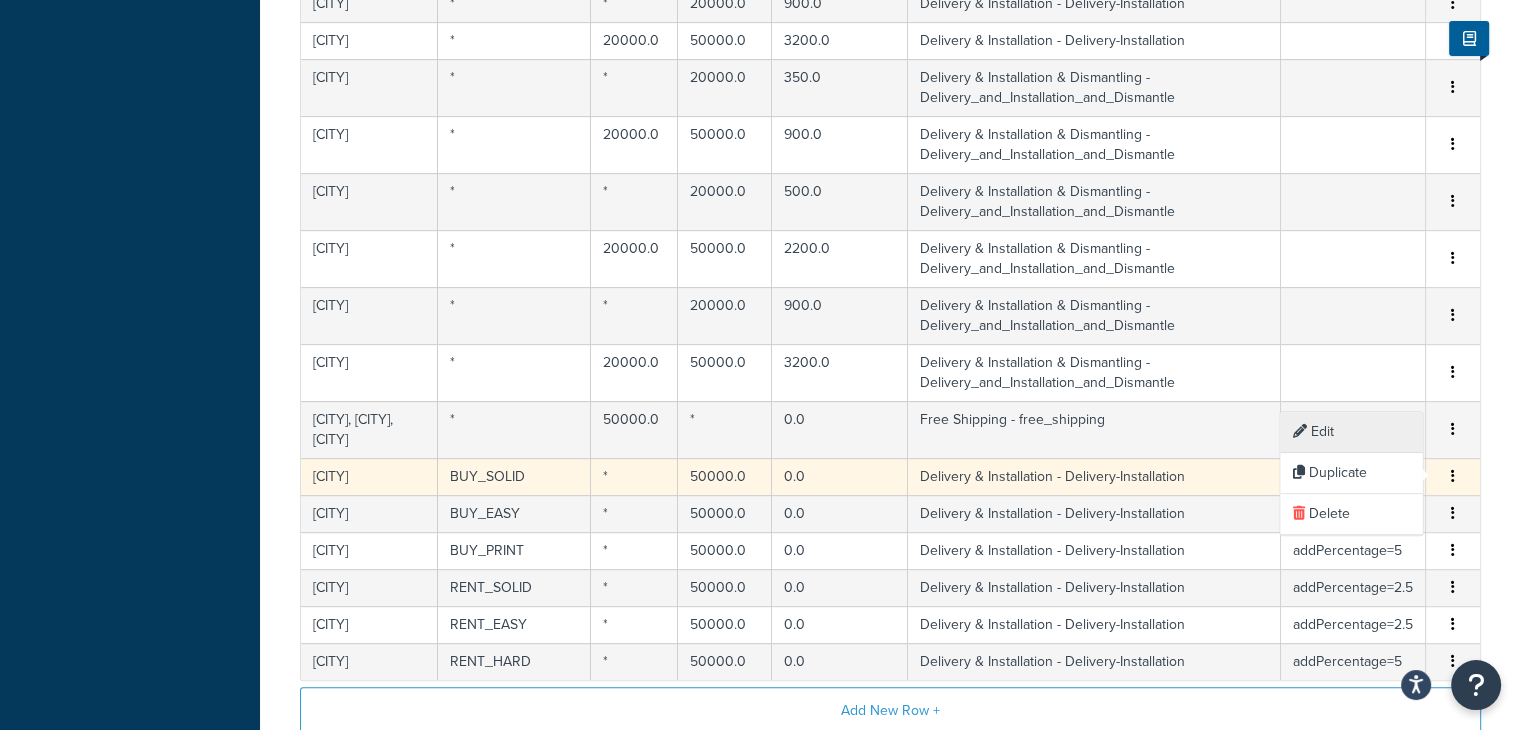 click on "Edit" at bounding box center [1351, 432] 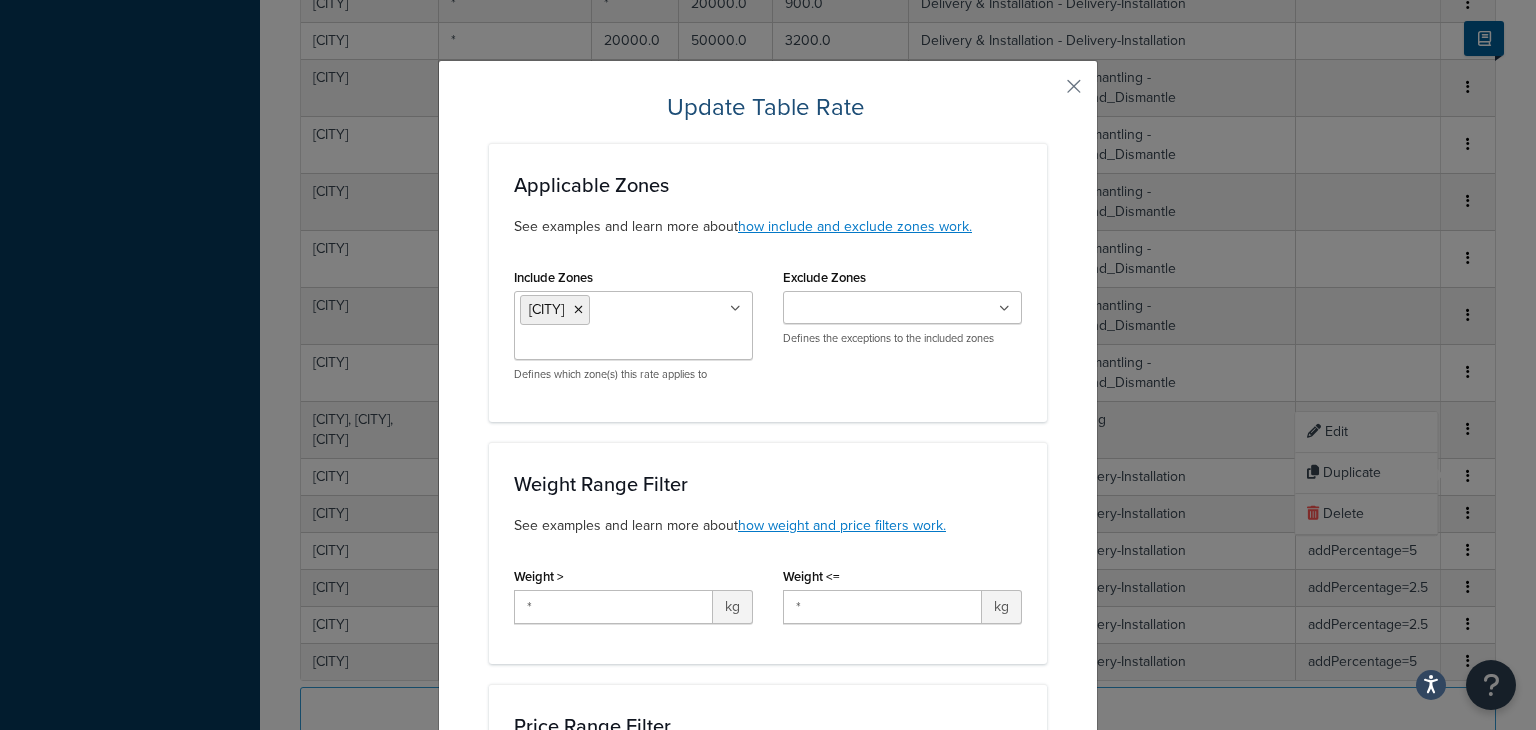 click on "Applicable Zones See examples and learn more about  how include and exclude zones work. Include Zones   [CITY]   [CITY] [CITY] [CITY] [CITY] [CITY] [CITY] [CITY] [CITY] [CITY] [CITY] [CITY] [CITY] [CITY] [CITY] [CITY] [CITY] [CITY] [CITY] [CITY] [CITY] [CITY] [CITY] [CITY] [CITY] [CITY] [CITY] [CITY] [CITY] [CITY] [CITY] [CITY] Defines which zone(s) this rate applies to Exclude Zones   [CITY] [CITY] [CITY] [CITY] [CITY] [CITY] [CITY] [CITY] [CITY] [CITY] [CITY] [CITY] [CITY] [CITY] [CITY] [CITY] [CITY] [CITY] [CITY] [CITY] [CITY] [CITY] [CITY] [CITY] [CITY] [CITY] [CITY] [CITY] [CITY] [CITY] [CITY] [CITY] Defines the exceptions to the included zones Weight Range Filter See examples and learn more about  how weight and price filters work. Weight >   * kg Weight <=   * kg Price Range Filter See examples and learn more about  how weight and price filters work. Price >   * Price <=   50000.0 Qty >   * Qty <=" at bounding box center (768, 976) 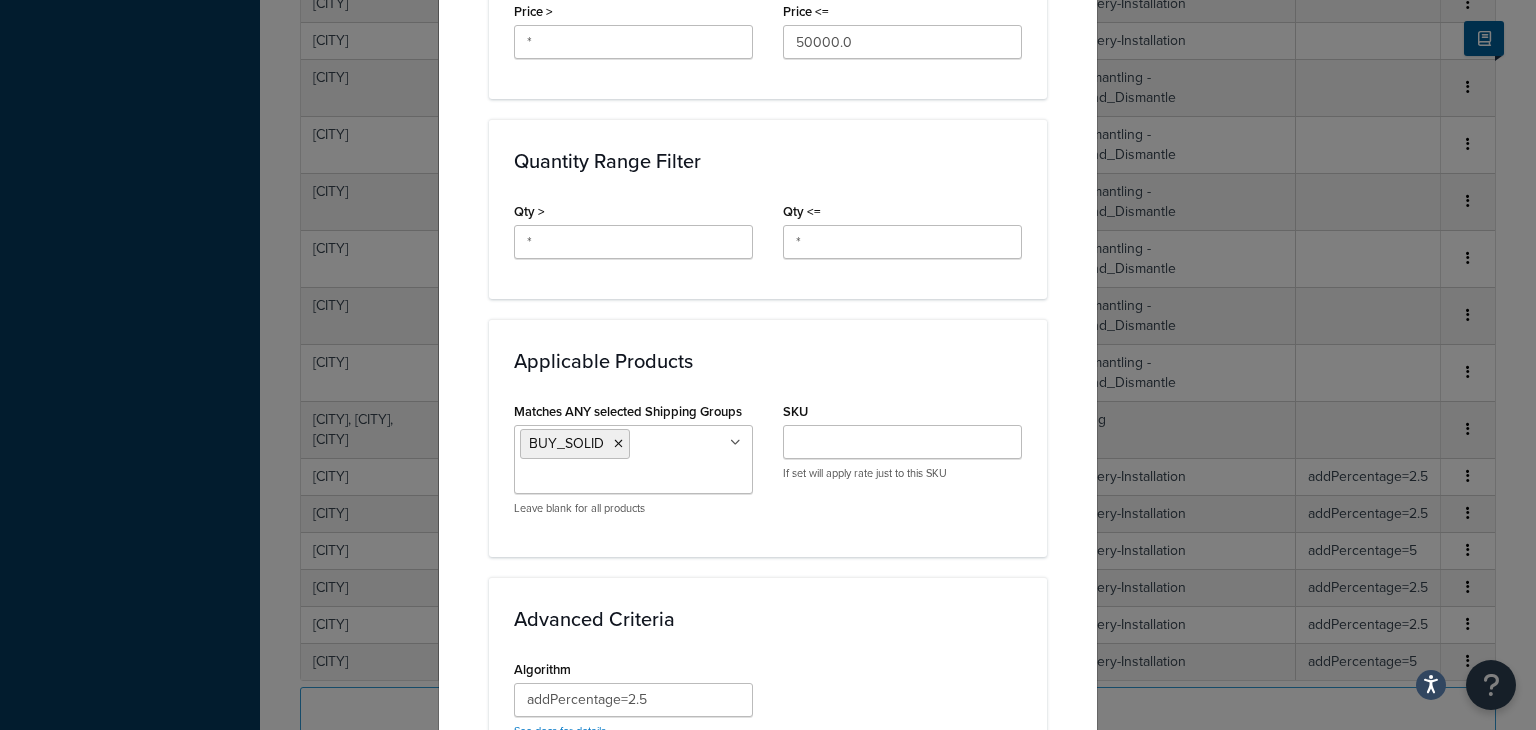 scroll, scrollTop: 782, scrollLeft: 0, axis: vertical 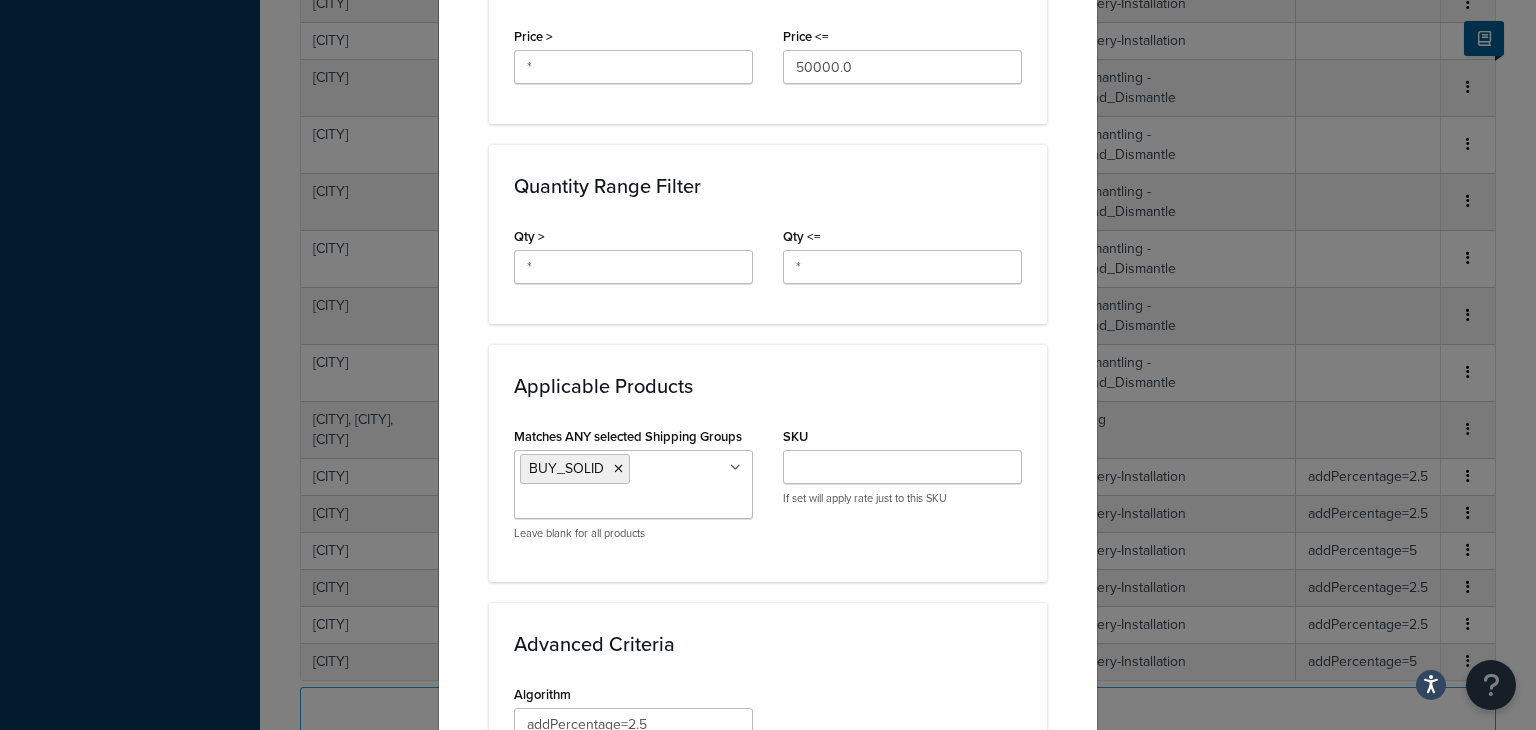 click on "Update Table Rate Applicable Zones See examples and learn more about  how include and exclude zones work. Include Zones   [CITY]   [CITY] [CITY] [CITY] [CITY] [CITY] [CITY] [CITY] [CITY] [CITY] [CITY] [CITY] [CITY] [CITY] [CITY] [CITY] [CITY] [CITY] [CITY] [CITY] [CITY] [CITY] [CITY] [CITY] [CITY] [CITY] [CITY] [CITY] [CITY] [CITY] [CITY] [CITY] Defines which zone(s) this rate applies to Exclude Zones   [CITY] [CITY] [CITY] [CITY] [CITY] [CITY] [CITY] [CITY] [CITY] [CITY] [CITY] [CITY] [CITY] [CITY] [CITY] [CITY] [CITY] [CITY] [CITY] [CITY] [CITY] [CITY] [CITY] [CITY] [CITY] [CITY] [CITY] [CITY] [CITY] [CITY] [CITY] [CITY] Defines the exceptions to the included zones Weight Range Filter See examples and learn more about  how weight and price filters work. Weight >   * kg Weight <=   * kg Price Range Filter See examples and learn more about  how weight and price filters work. Price >   * Price <=   50000.0" 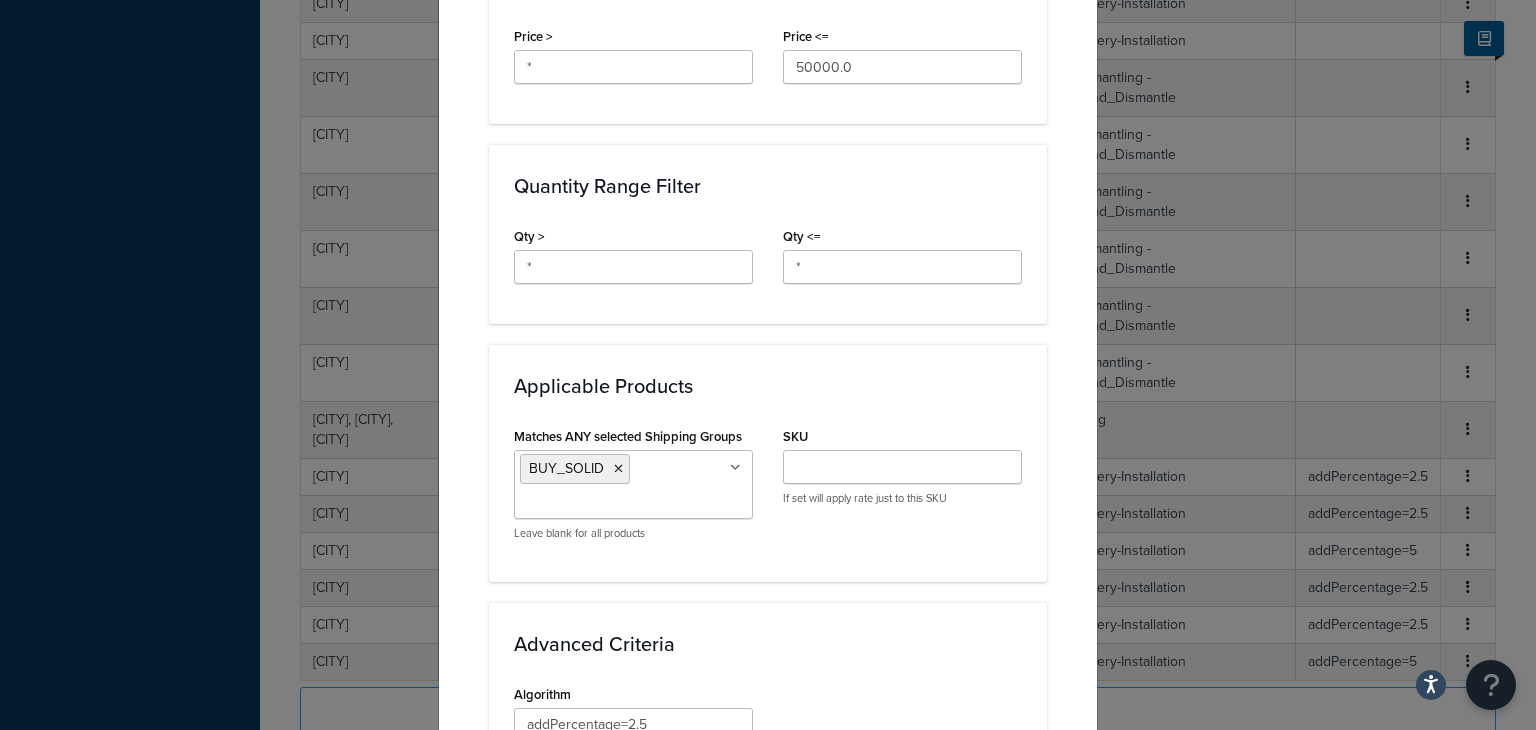 scroll, scrollTop: 144, scrollLeft: 0, axis: vertical 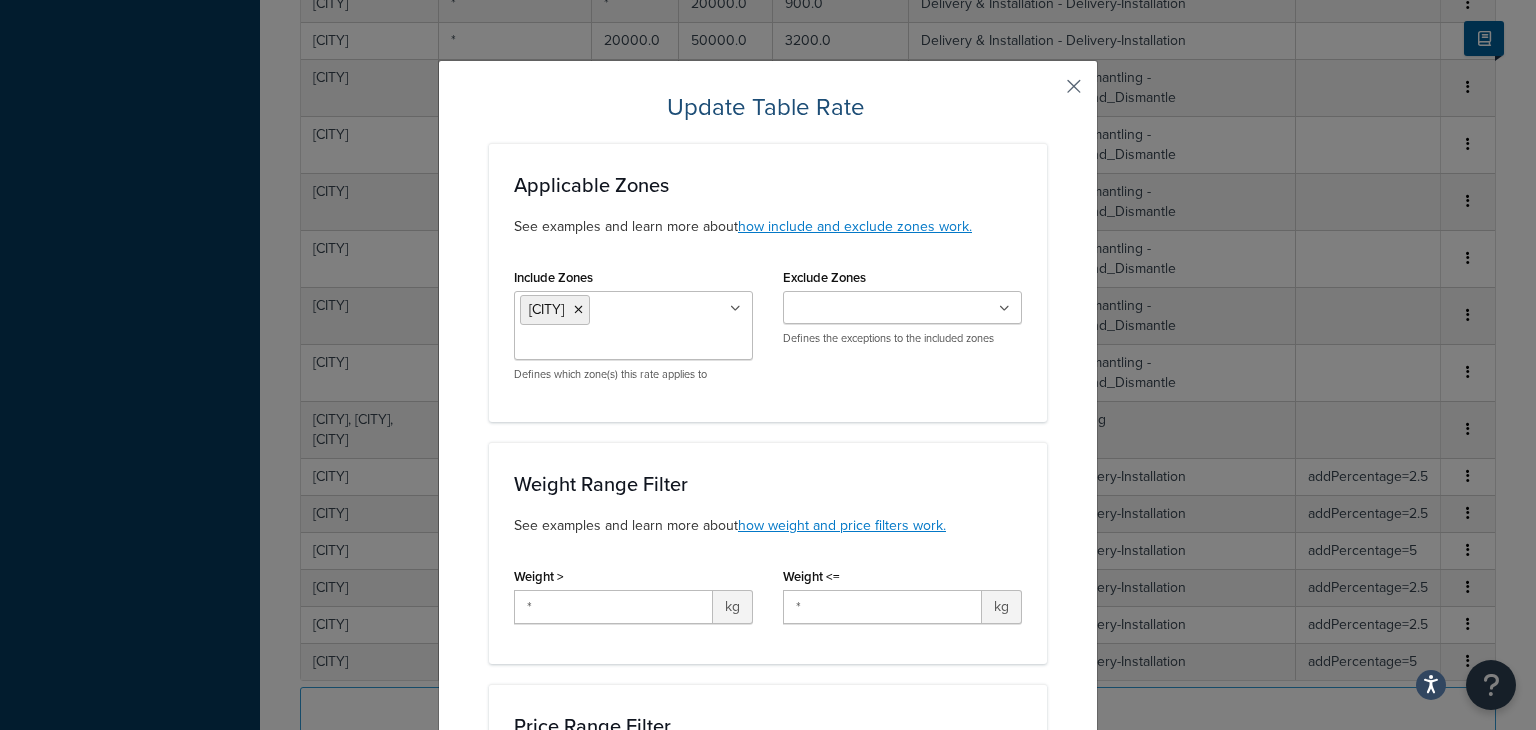 click at bounding box center (1044, 93) 